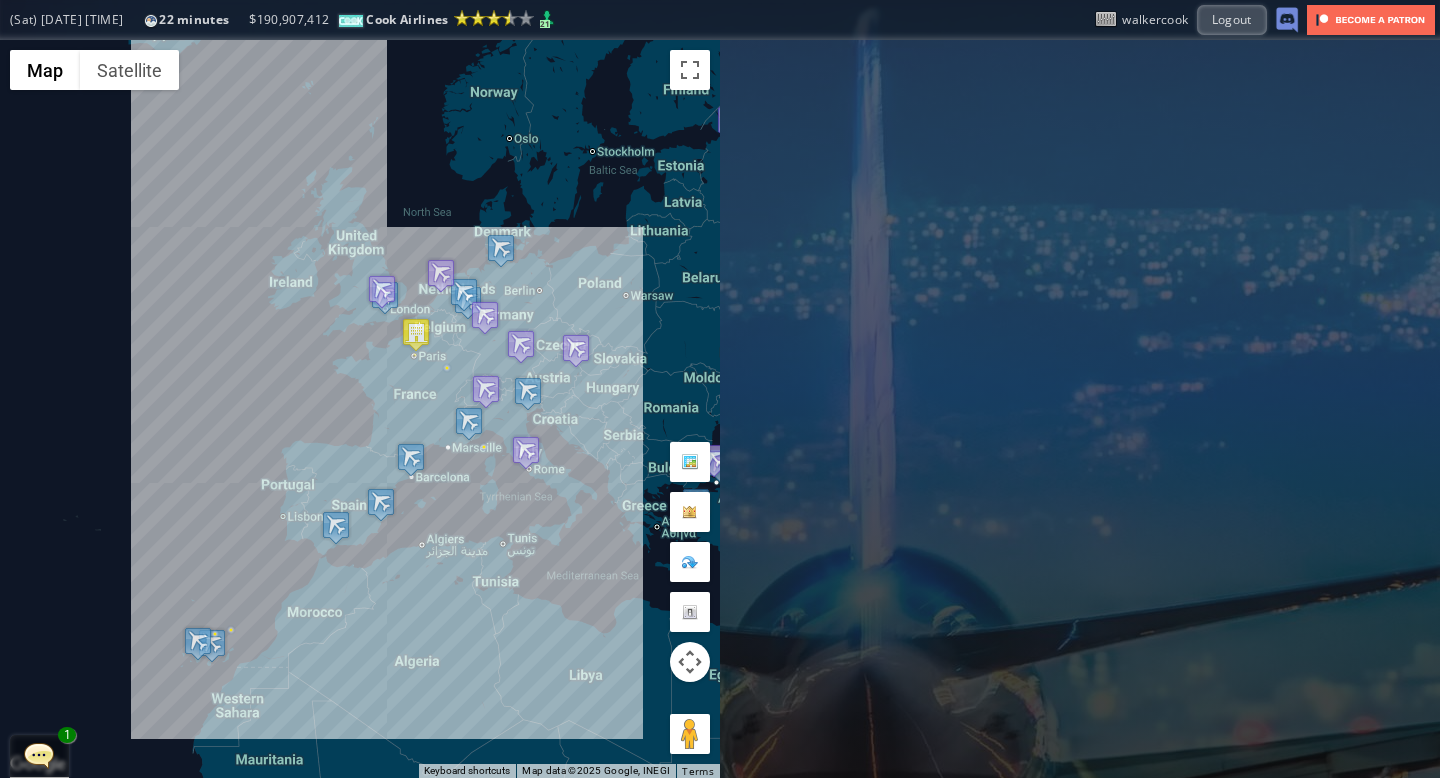 scroll, scrollTop: 0, scrollLeft: 0, axis: both 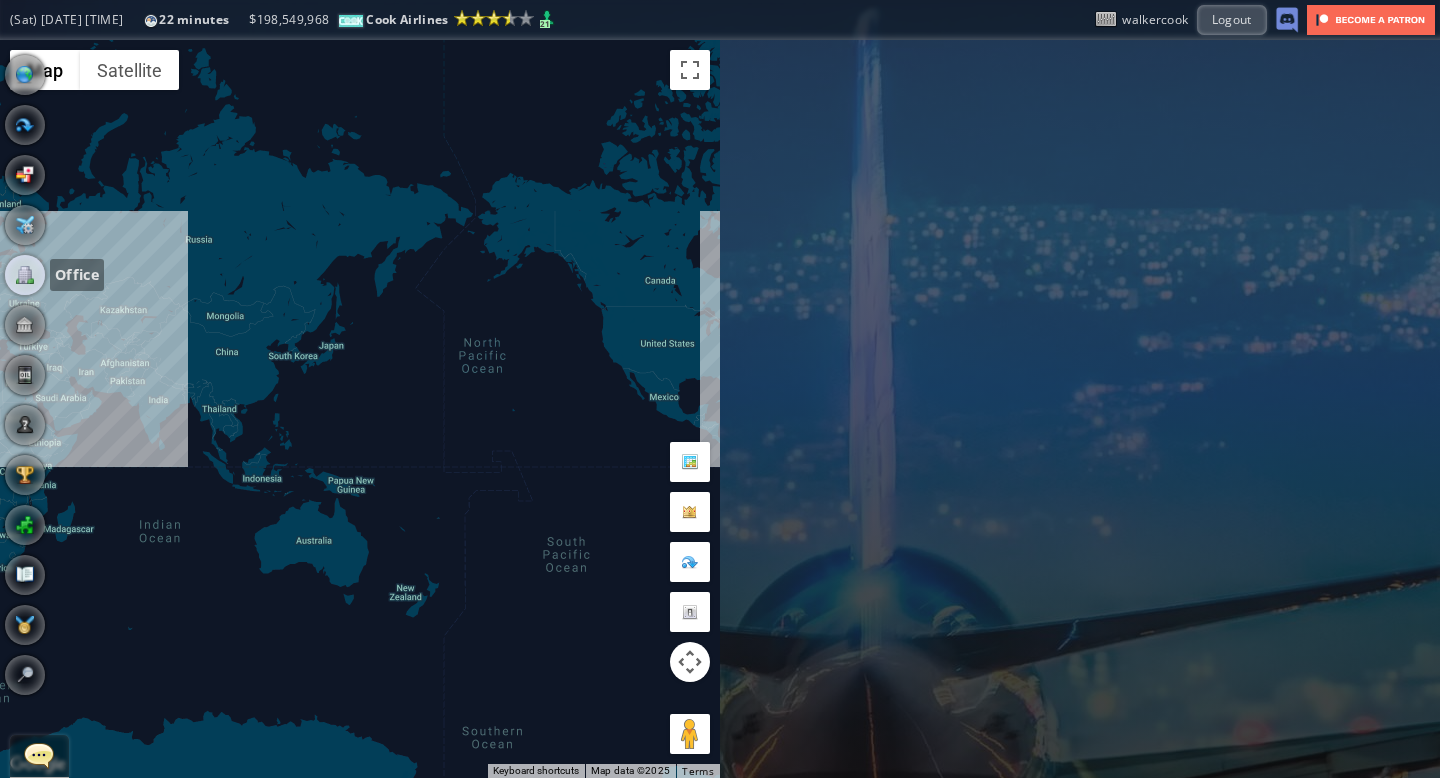 click at bounding box center [25, 275] 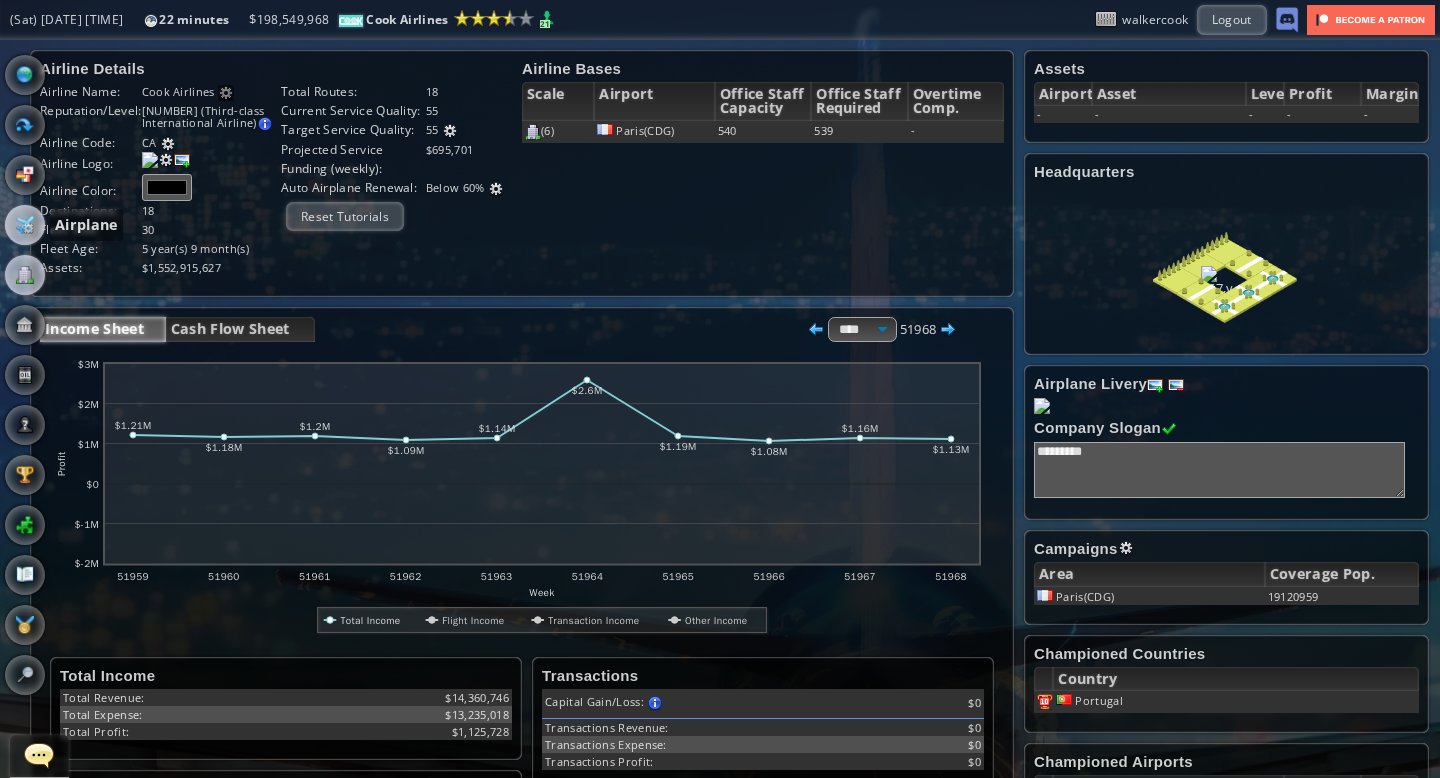 click at bounding box center [25, 225] 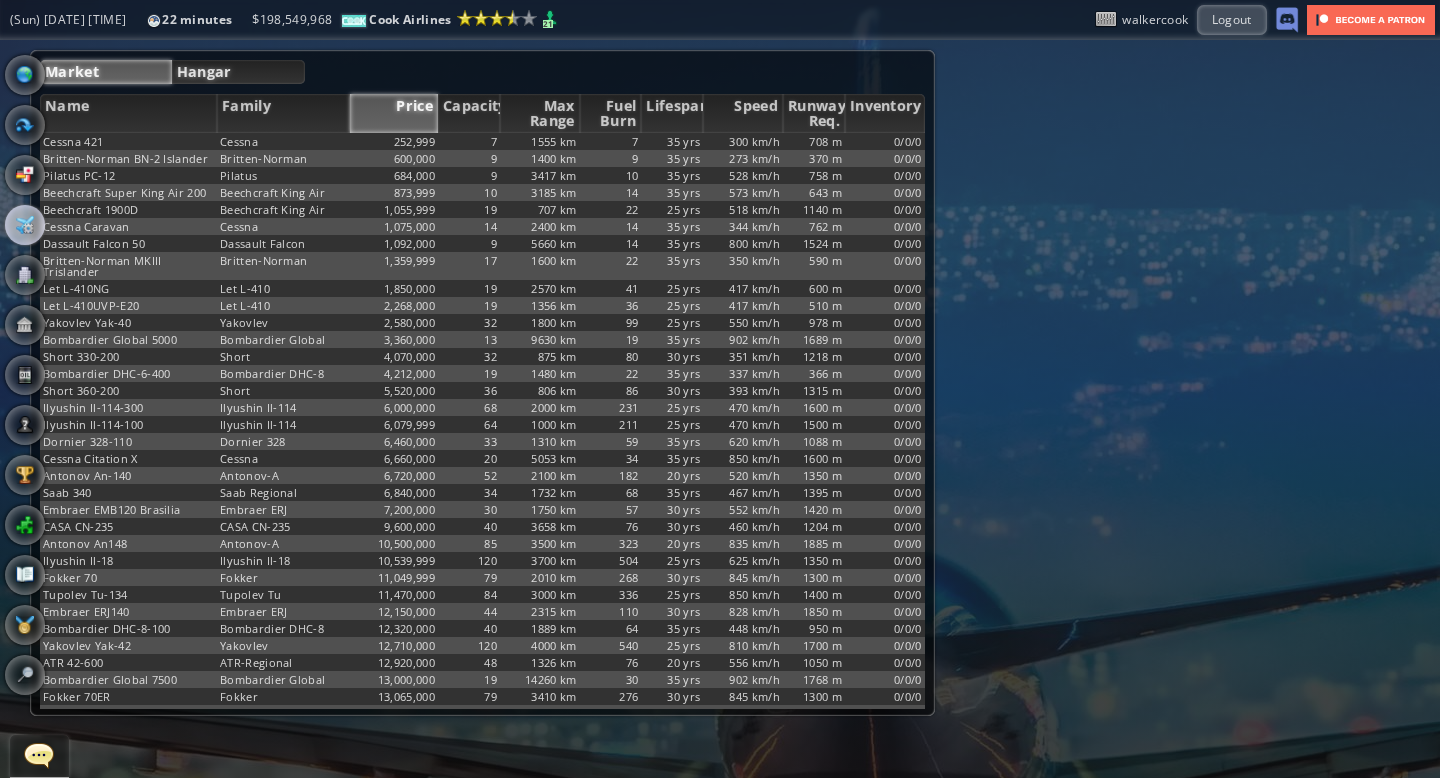click on "Hangar" at bounding box center (239, 72) 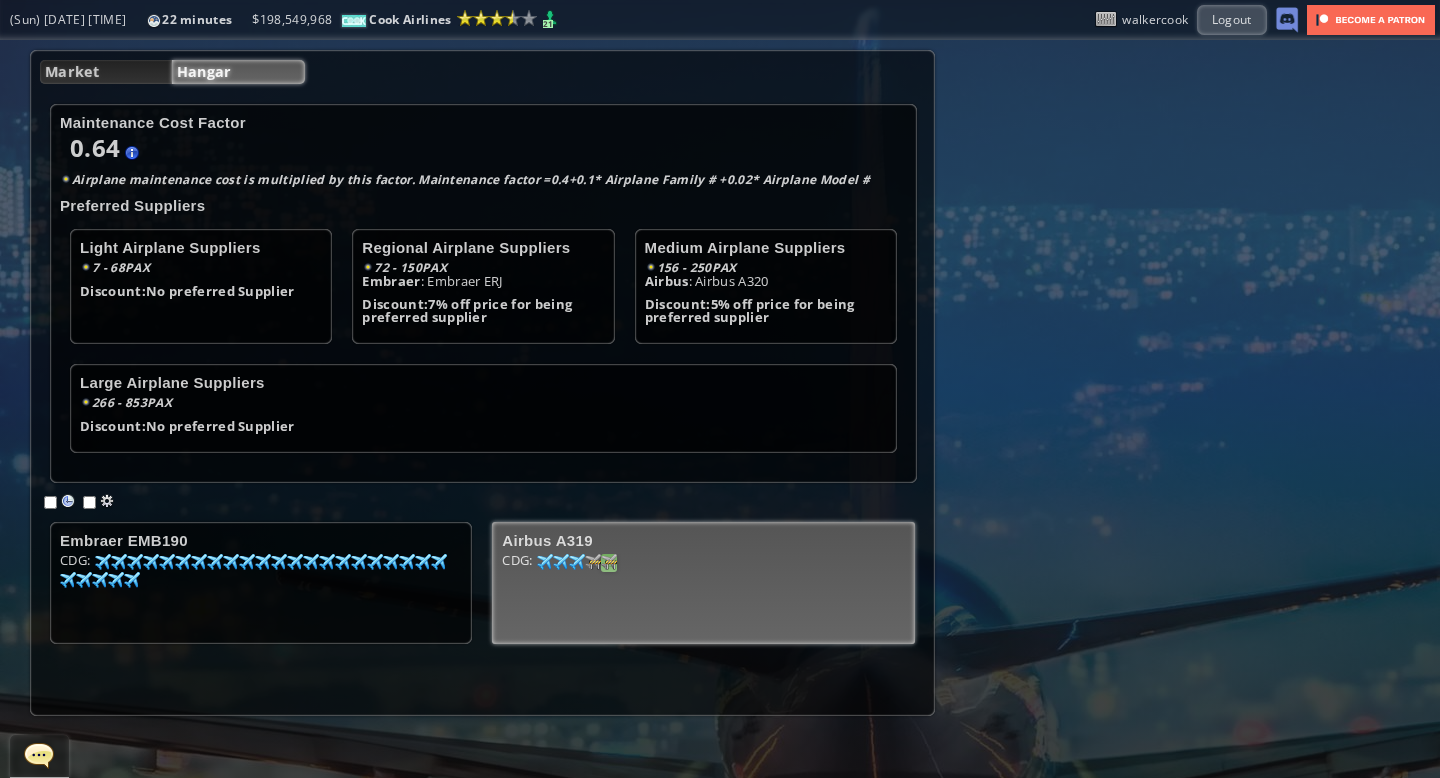click at bounding box center [103, 562] 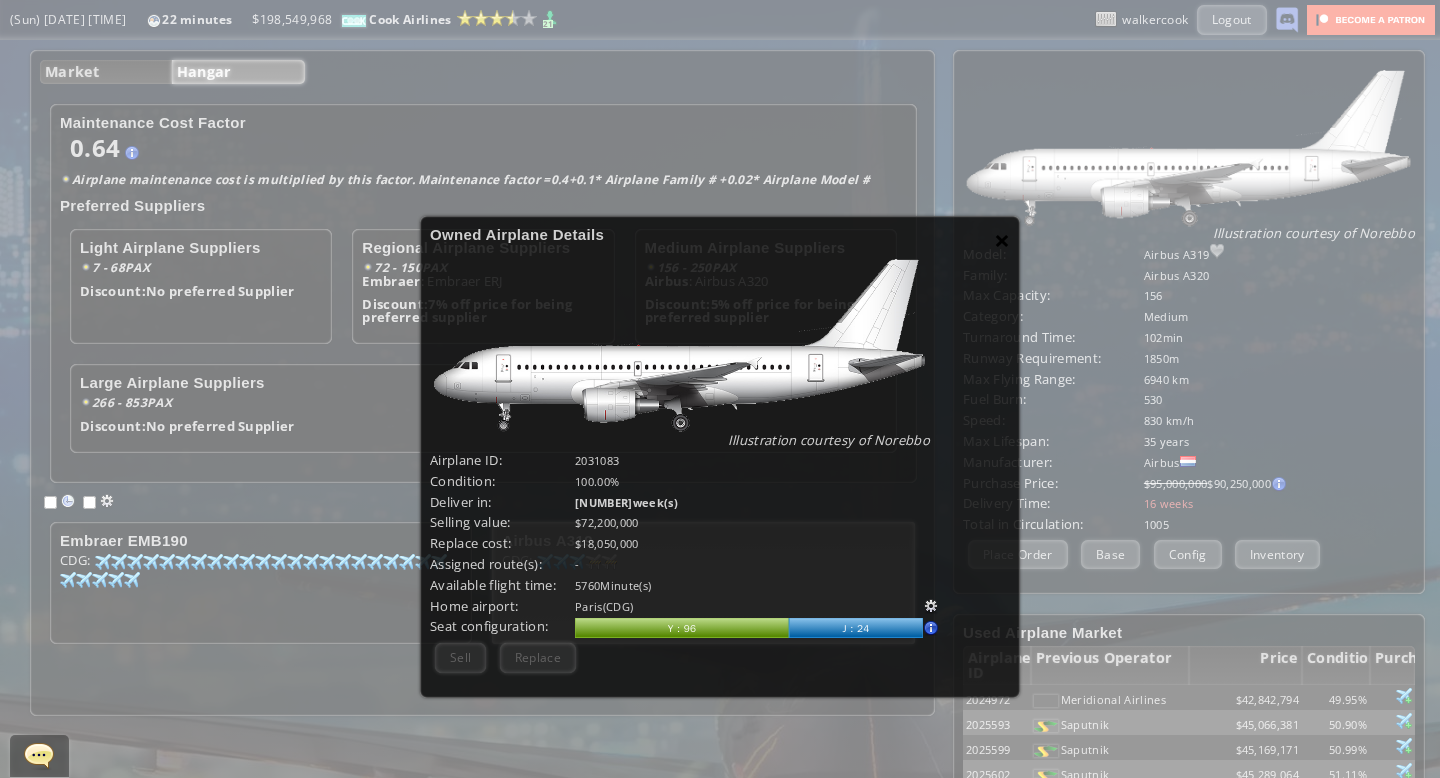 click on "×" at bounding box center [1002, 240] 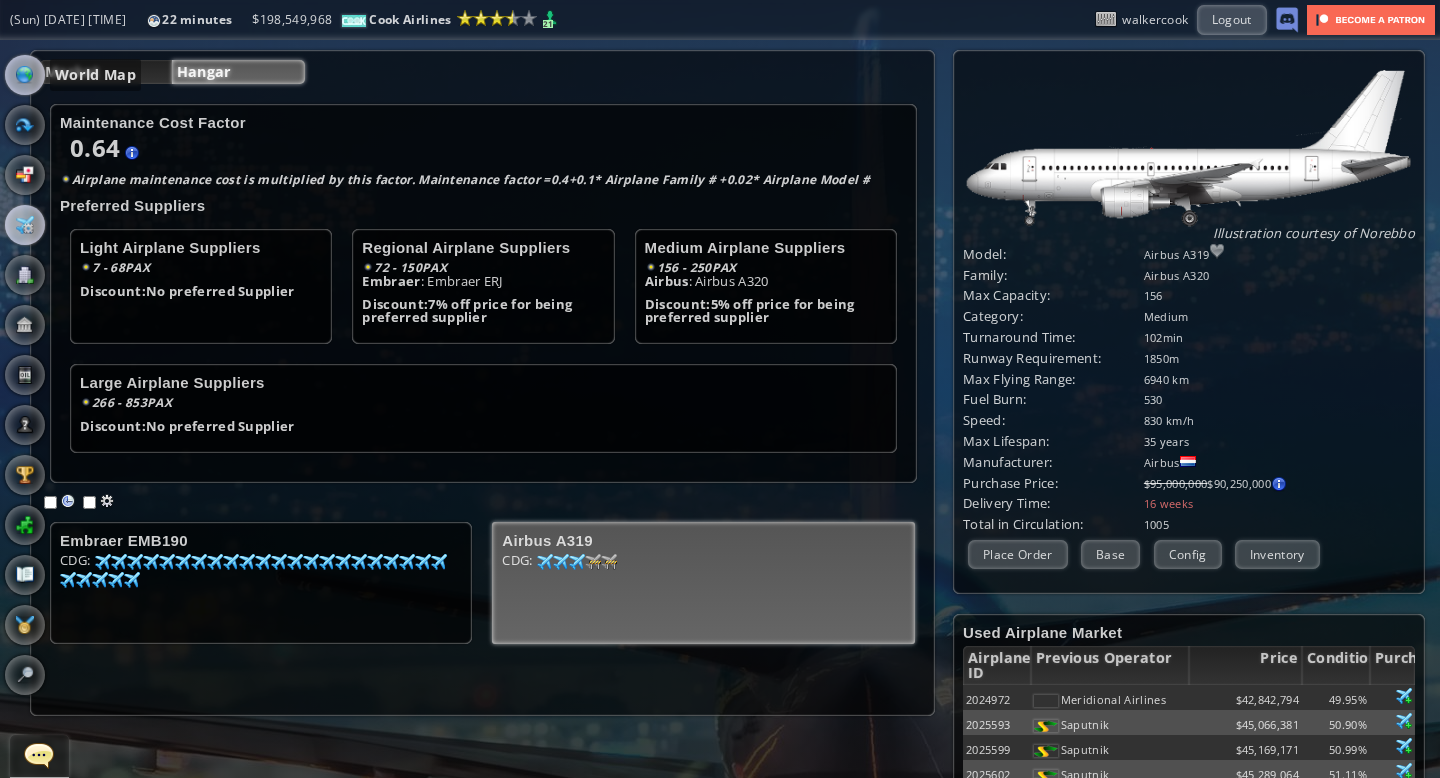 click at bounding box center [25, 75] 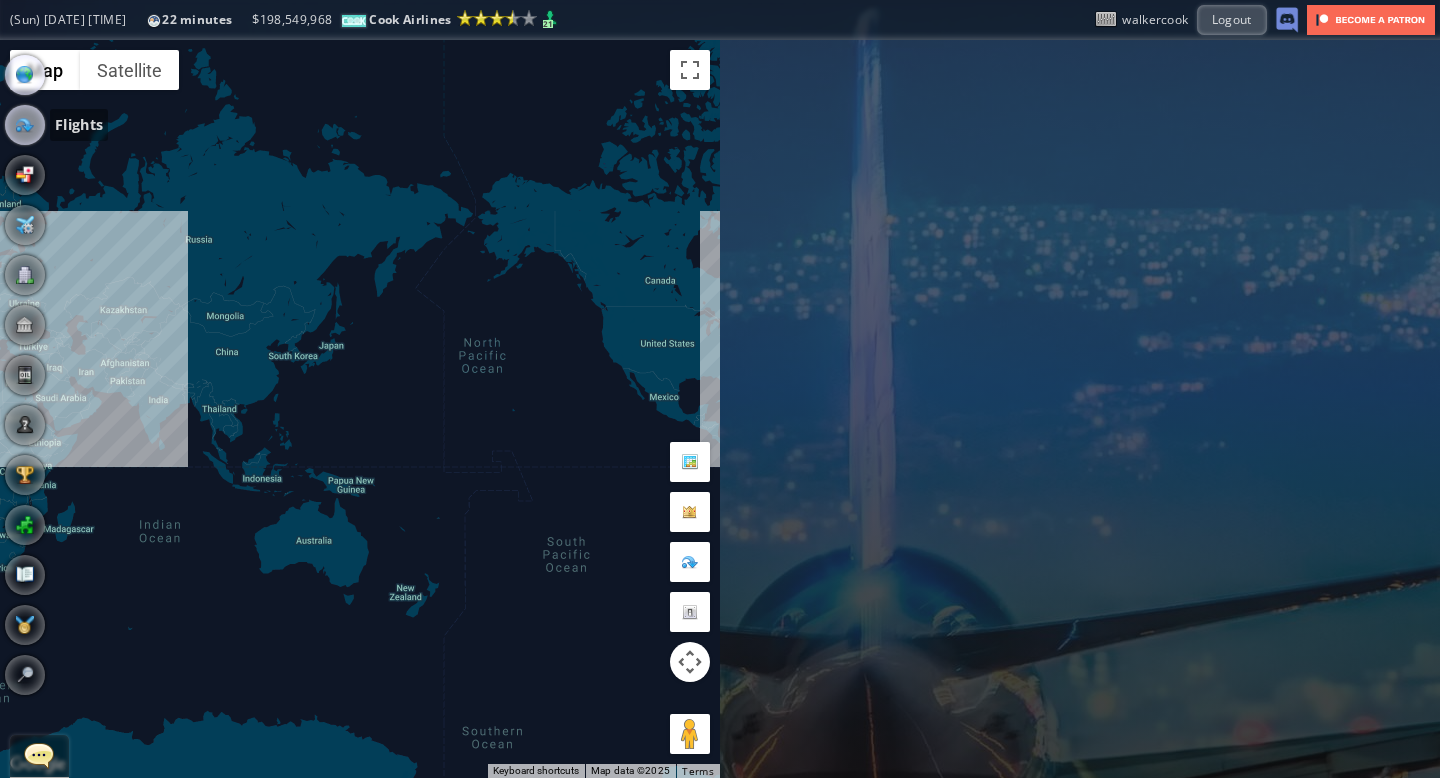 click at bounding box center [25, 125] 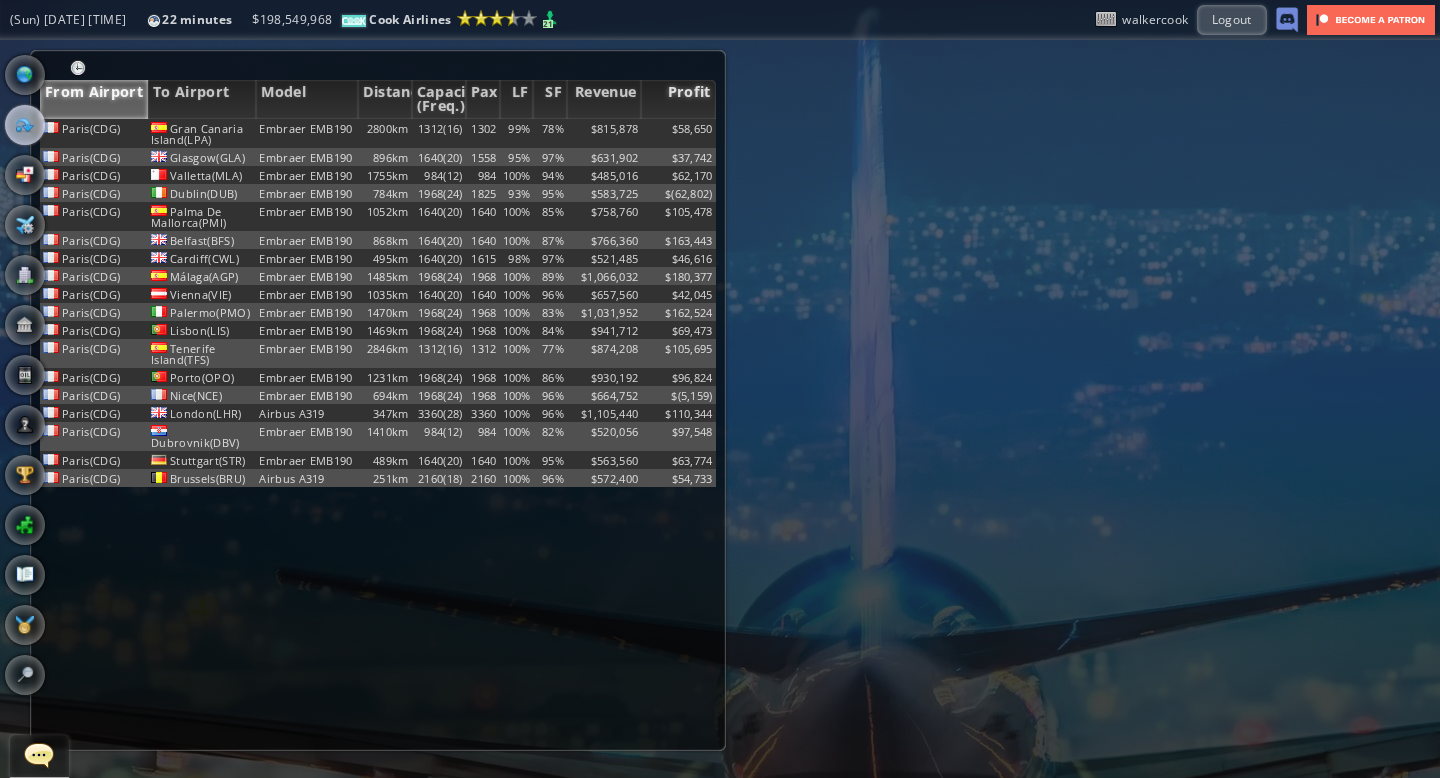 click on "Profit" at bounding box center [678, 99] 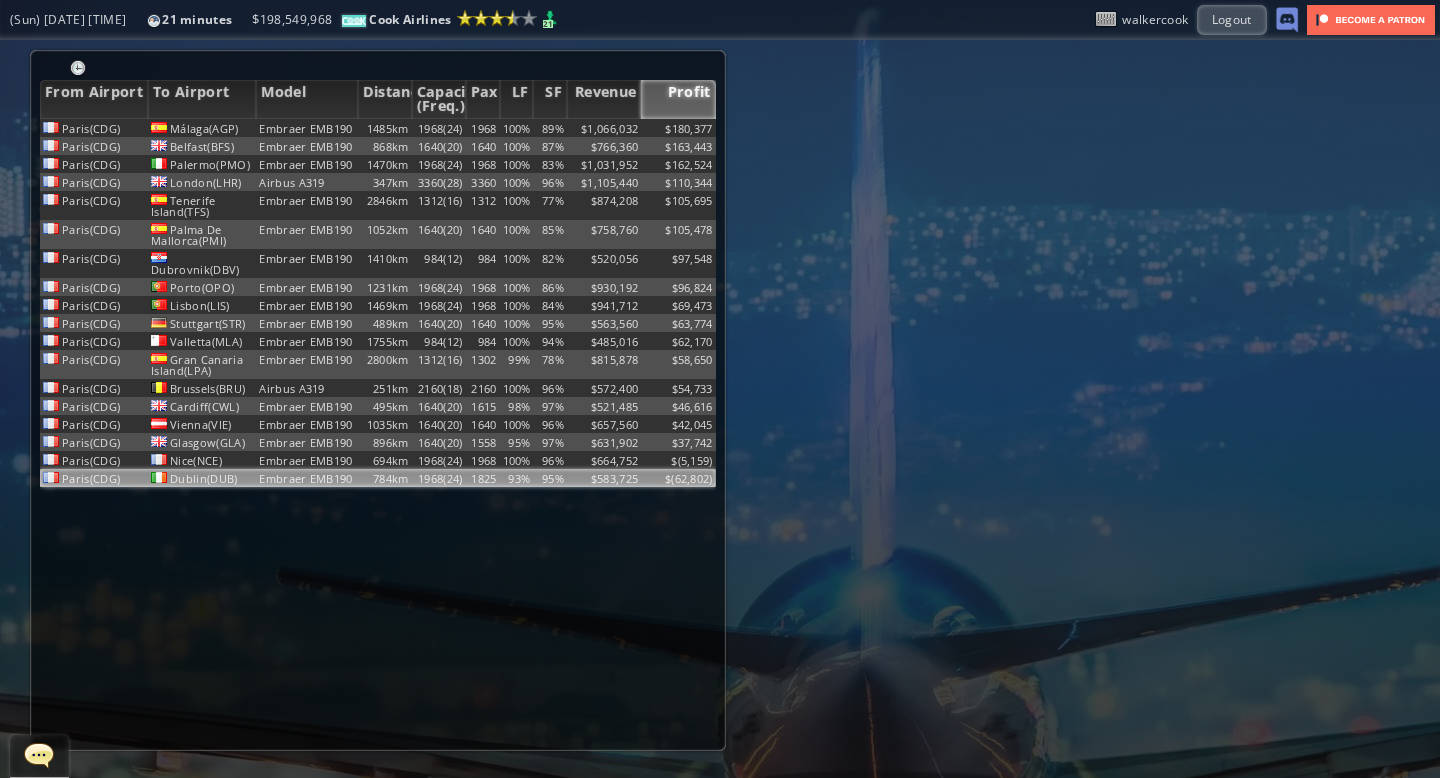 click on "93%" at bounding box center (517, 128) 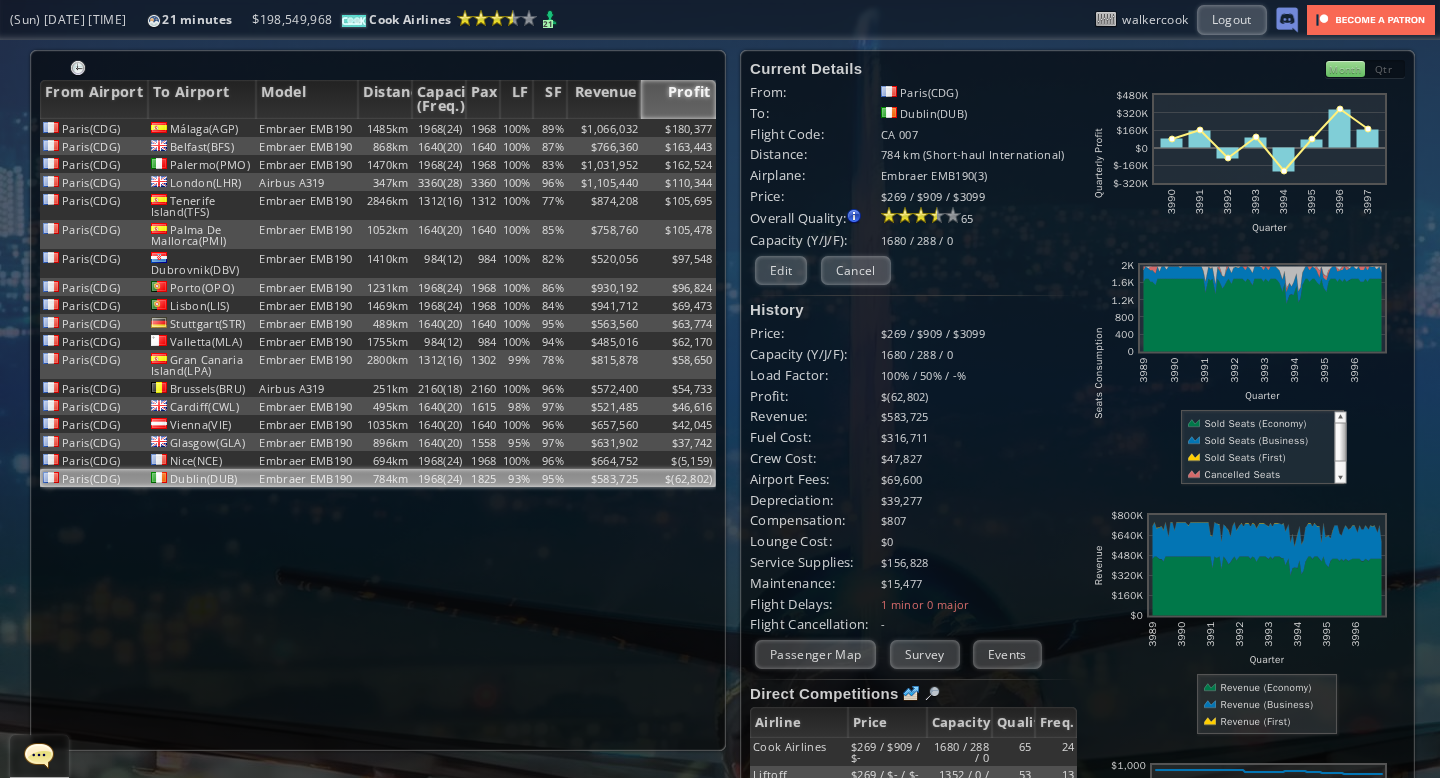 click on "Month" at bounding box center [1345, 69] 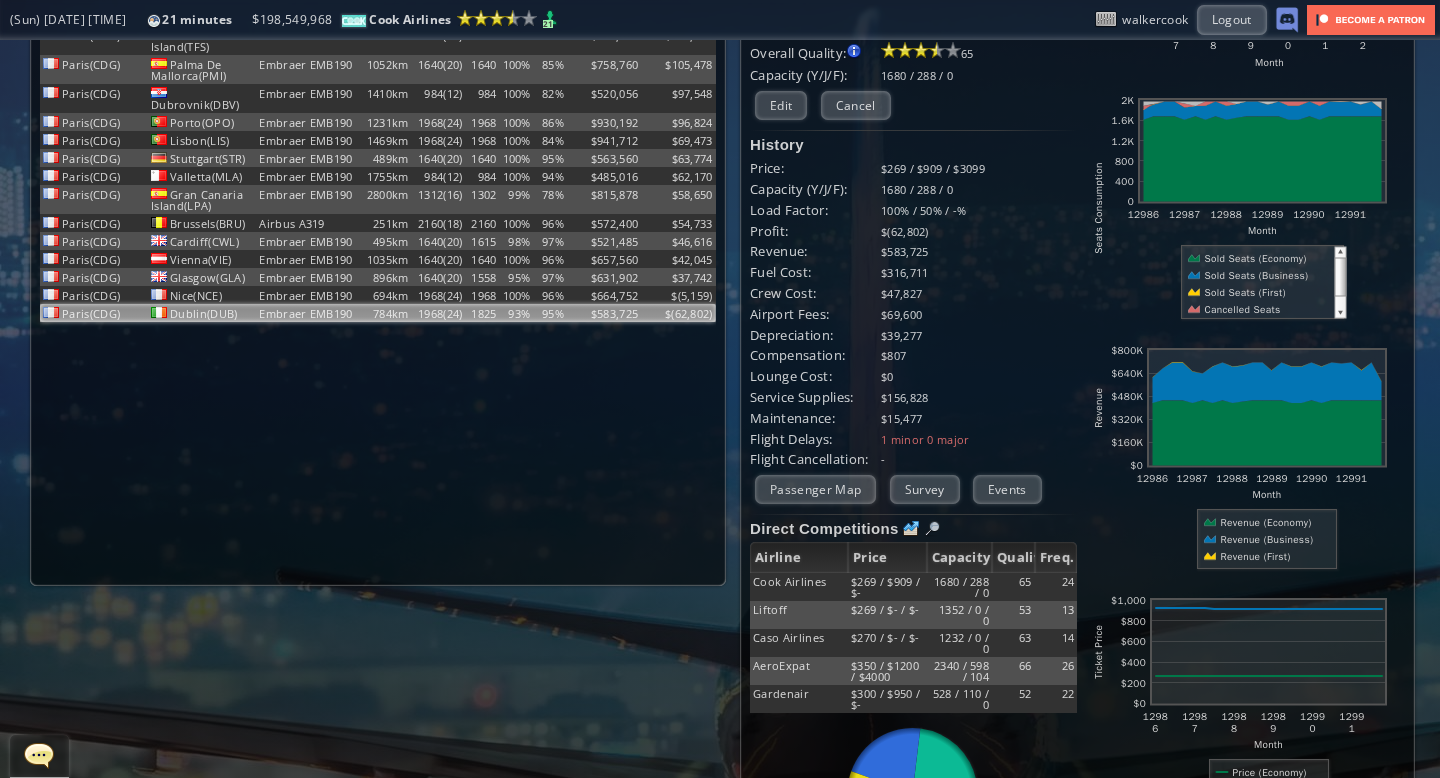 scroll, scrollTop: 163, scrollLeft: 0, axis: vertical 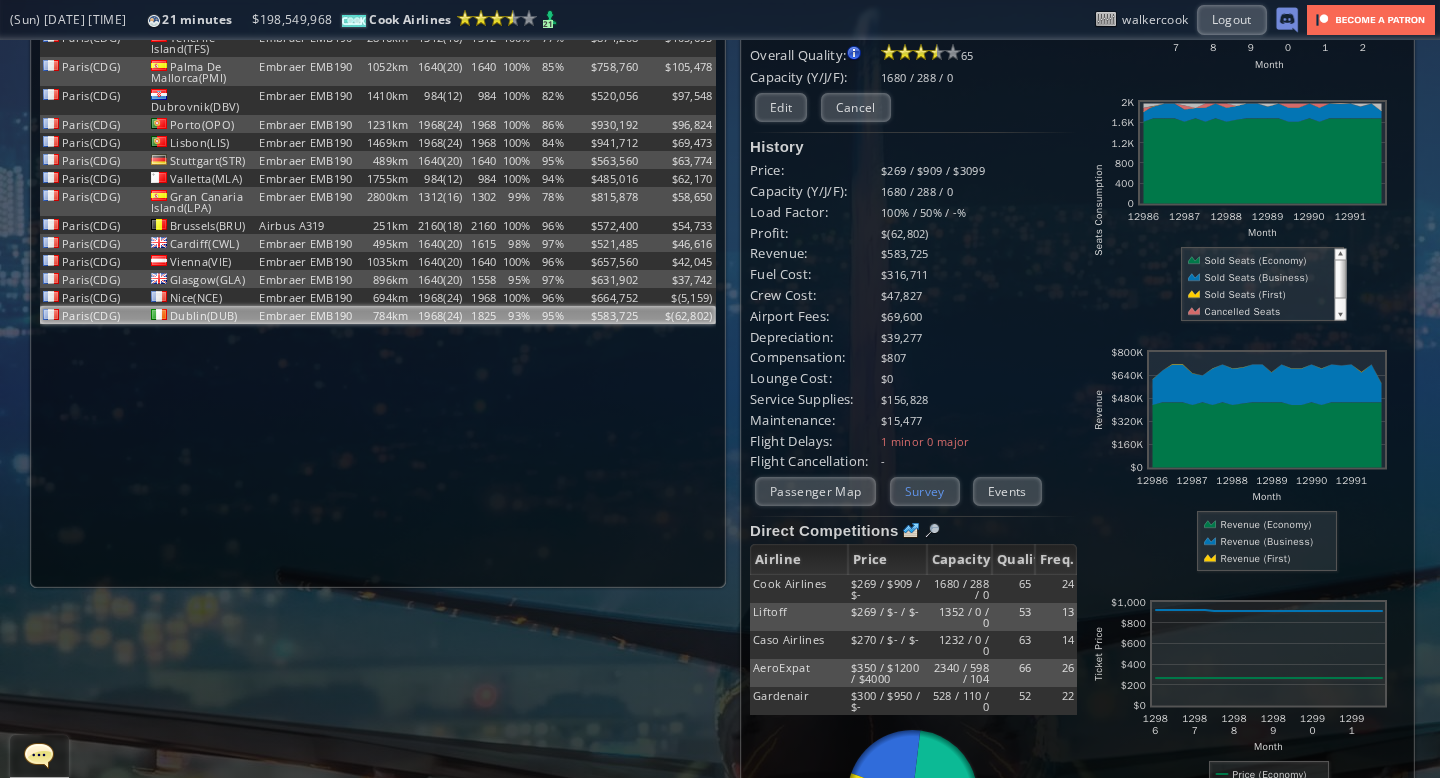 click on "Survey" at bounding box center [925, 491] 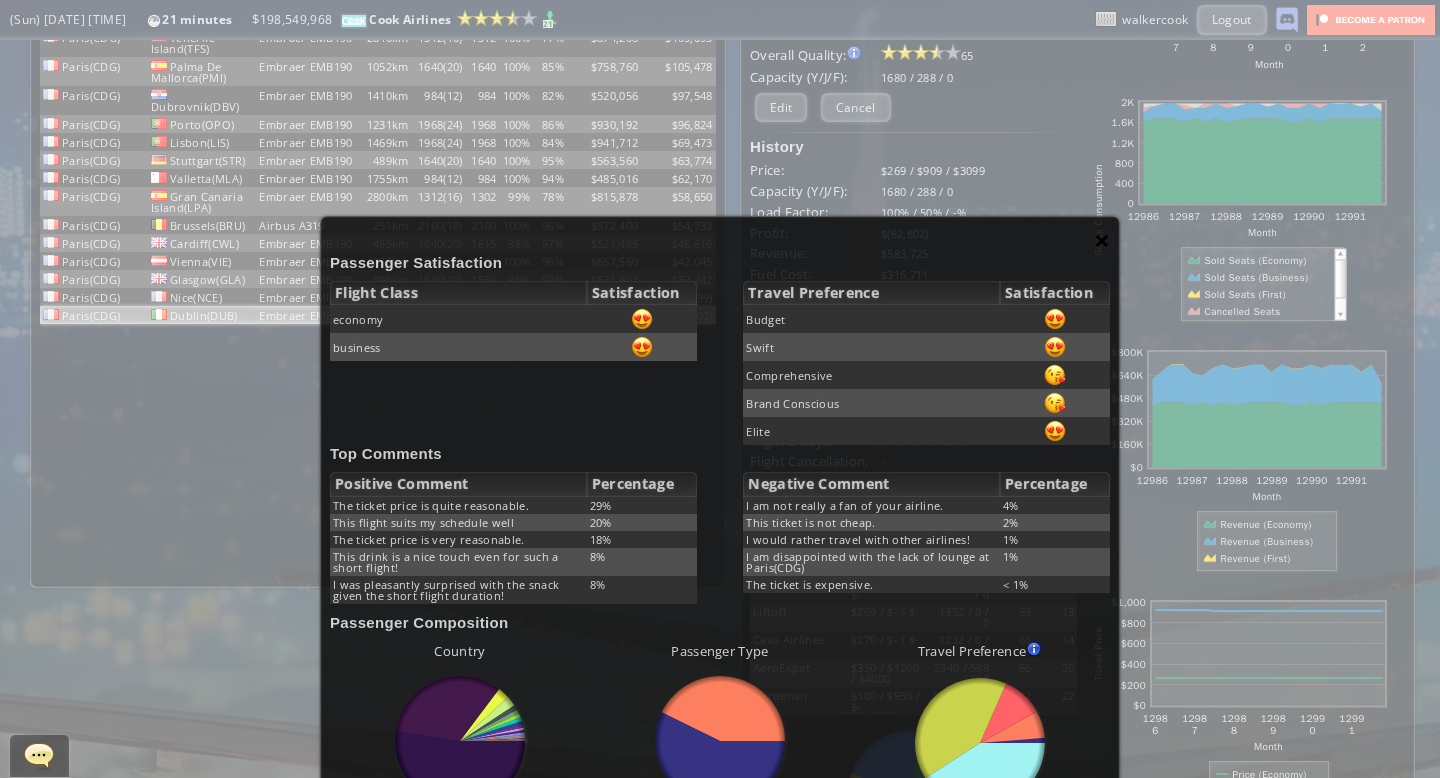 click on "×" at bounding box center (1102, 240) 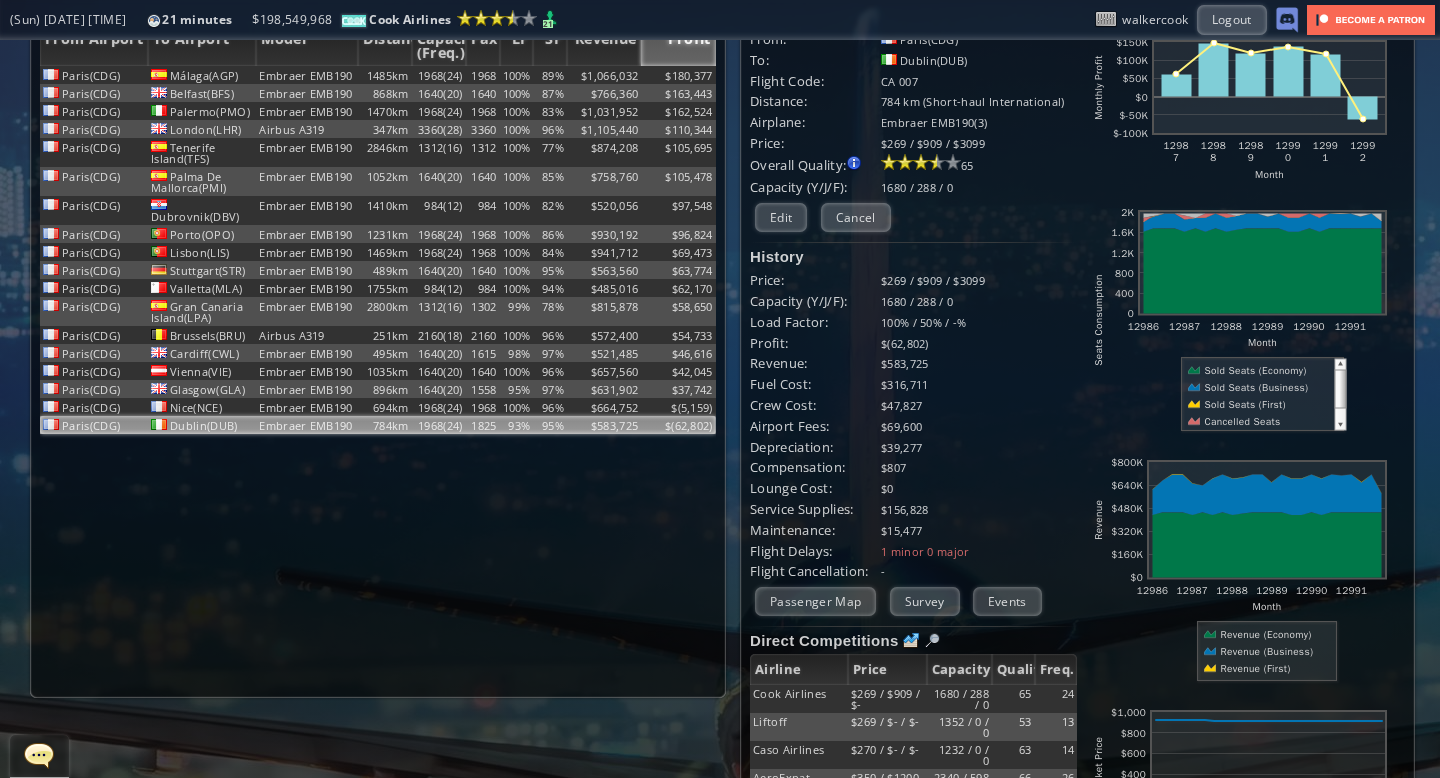 scroll, scrollTop: 28, scrollLeft: 0, axis: vertical 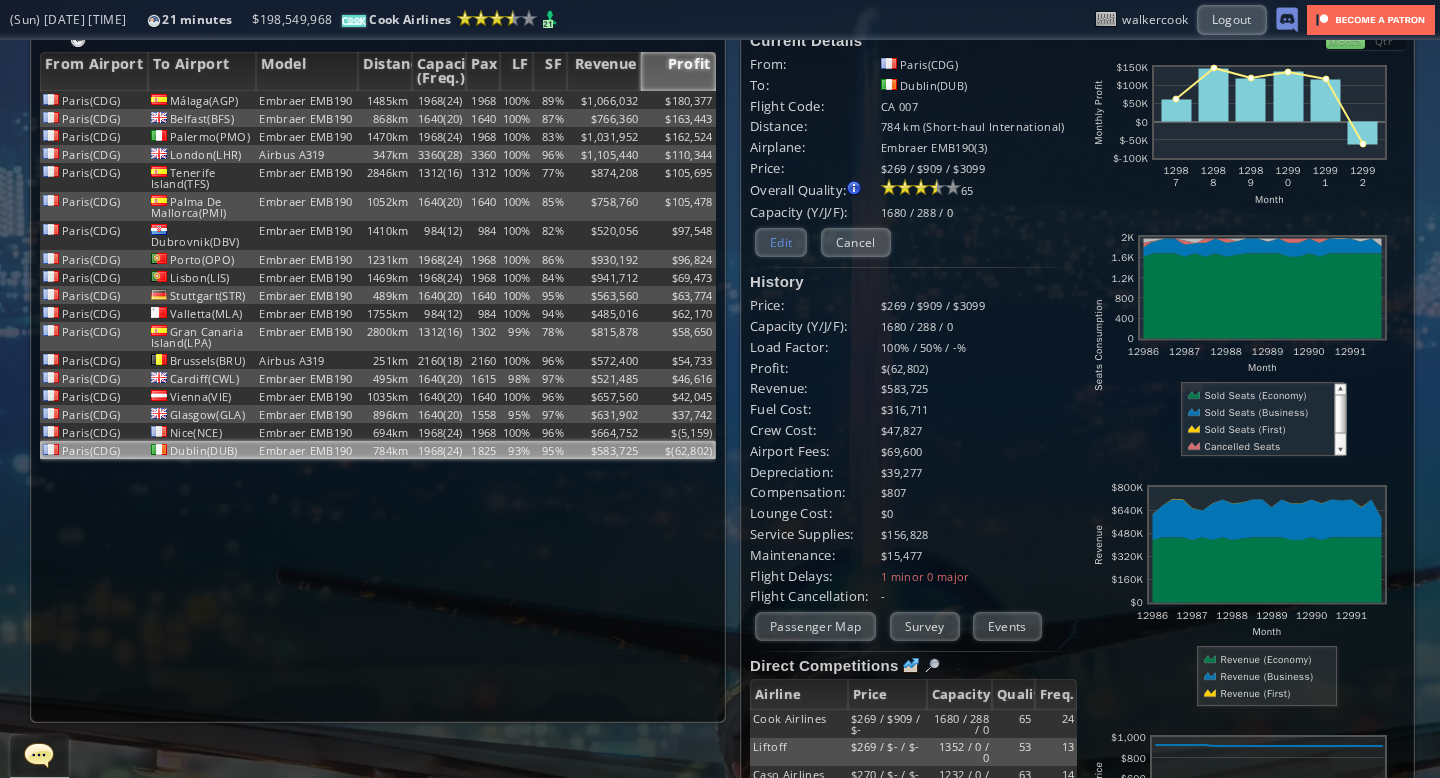 click on "Edit" at bounding box center [781, 242] 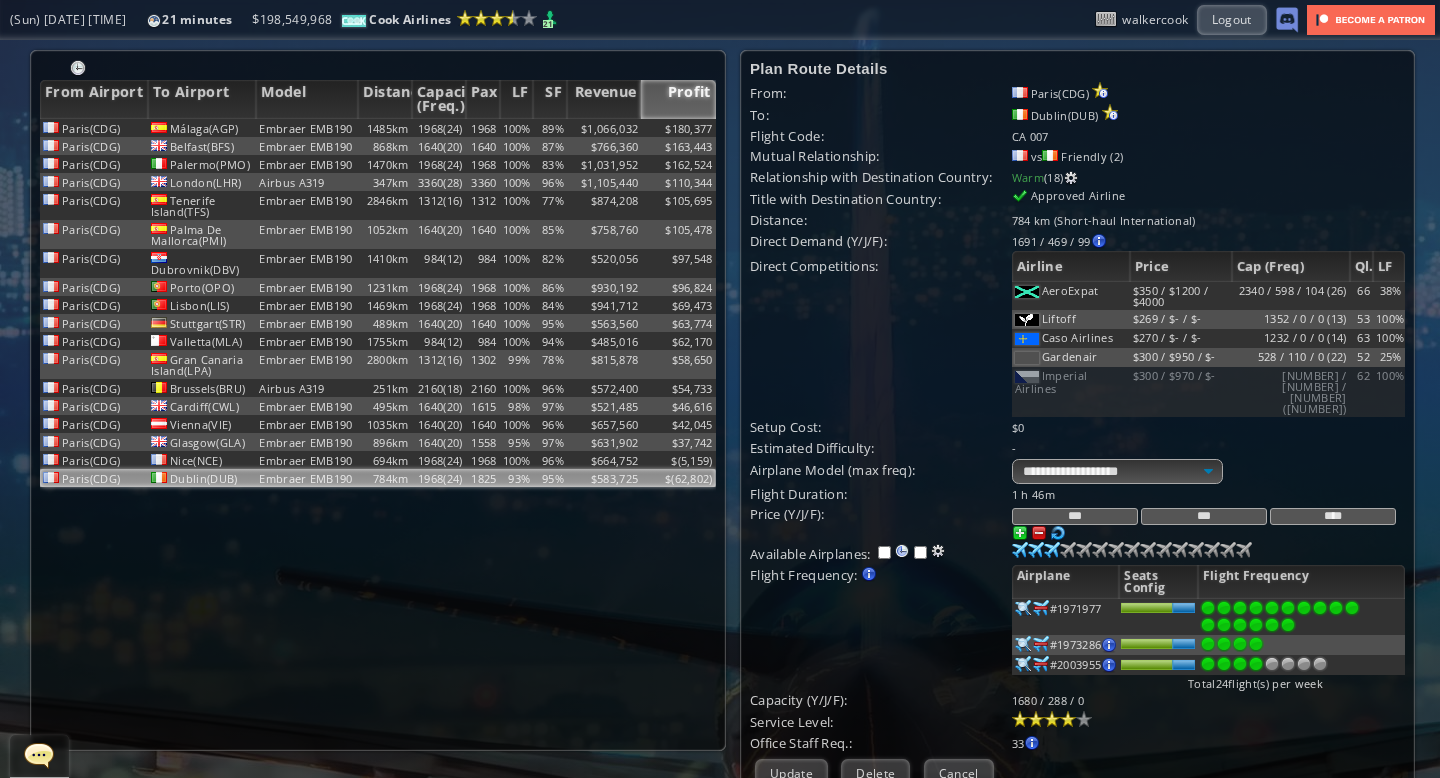click on "***" at bounding box center [1204, 516] 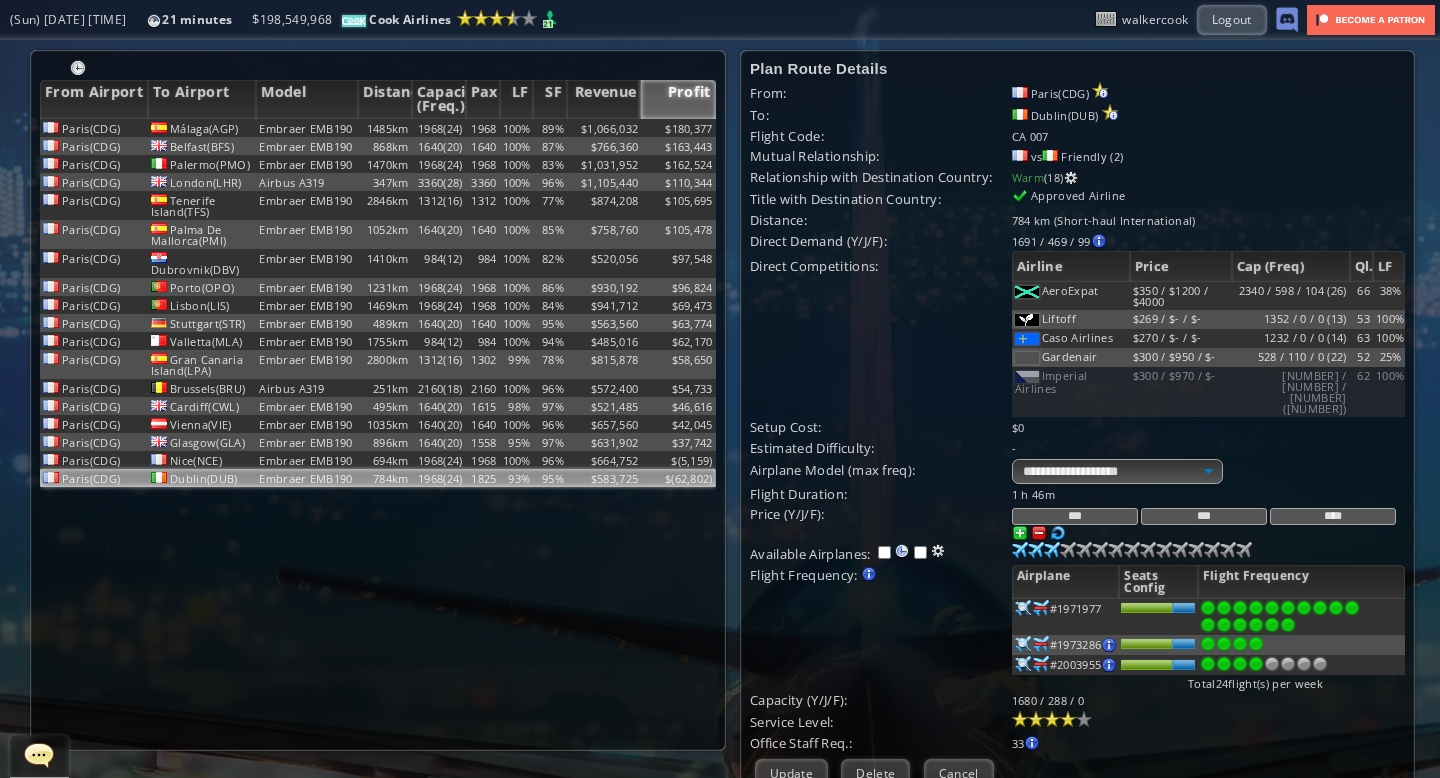 scroll, scrollTop: 86, scrollLeft: 0, axis: vertical 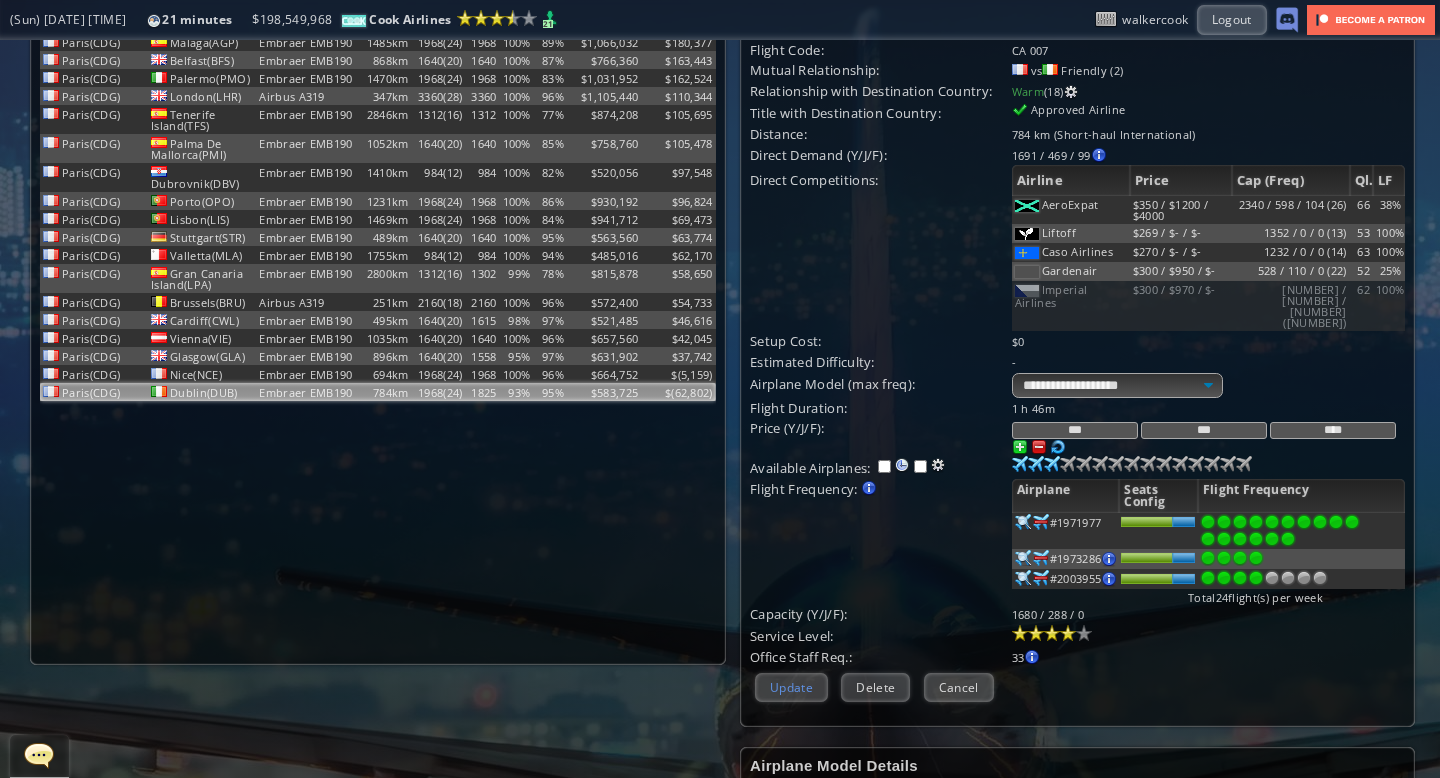 click on "Update" at bounding box center [791, 687] 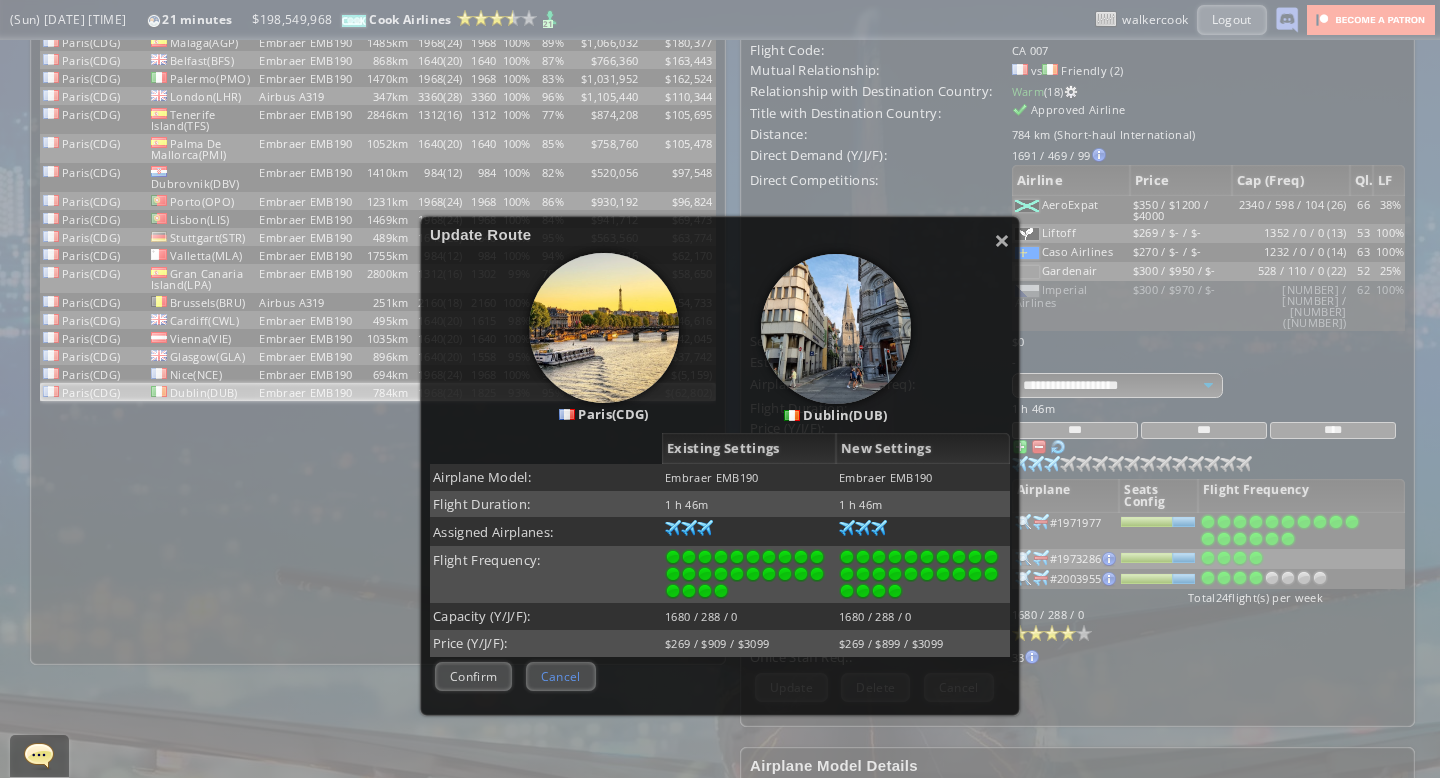 click on "Cancel" at bounding box center (561, 676) 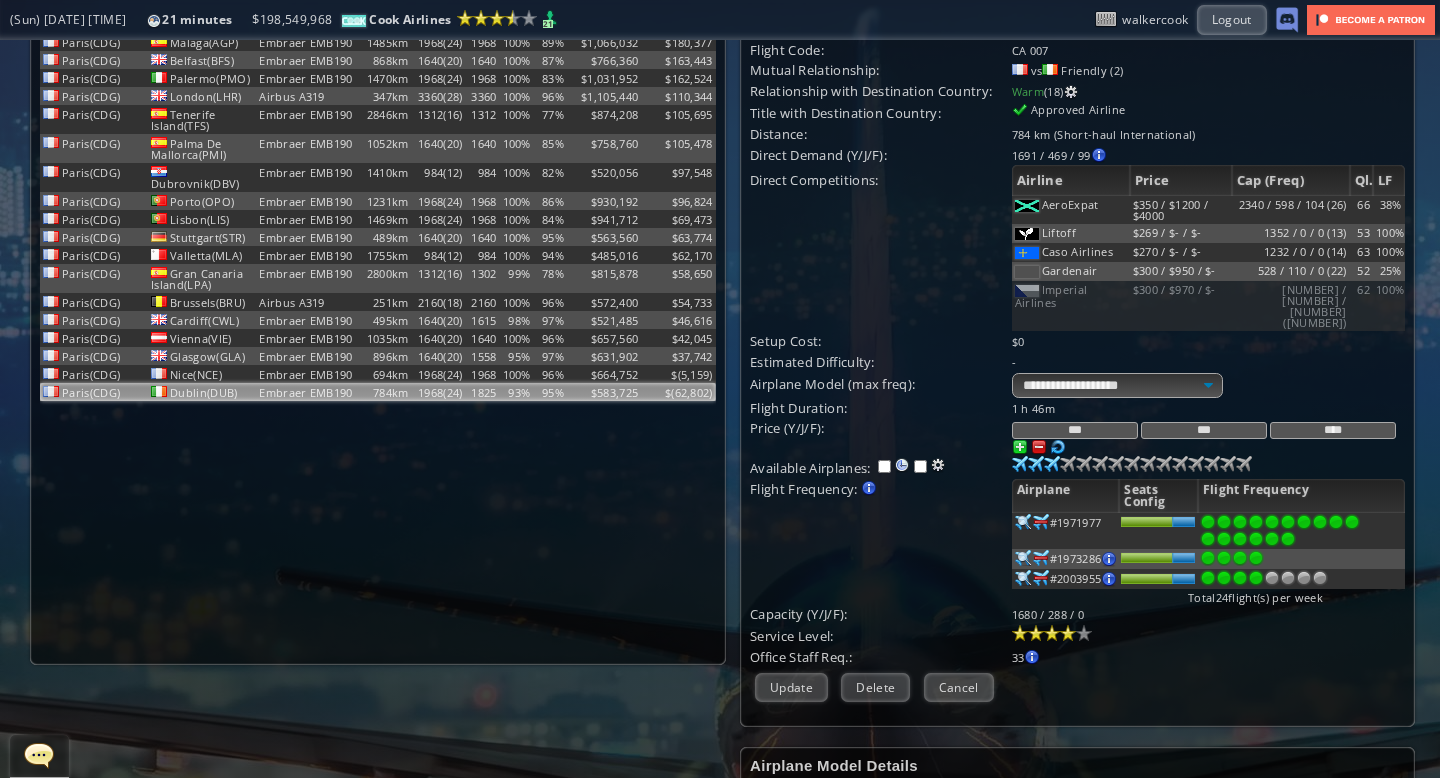 click on "***" at bounding box center (1204, 430) 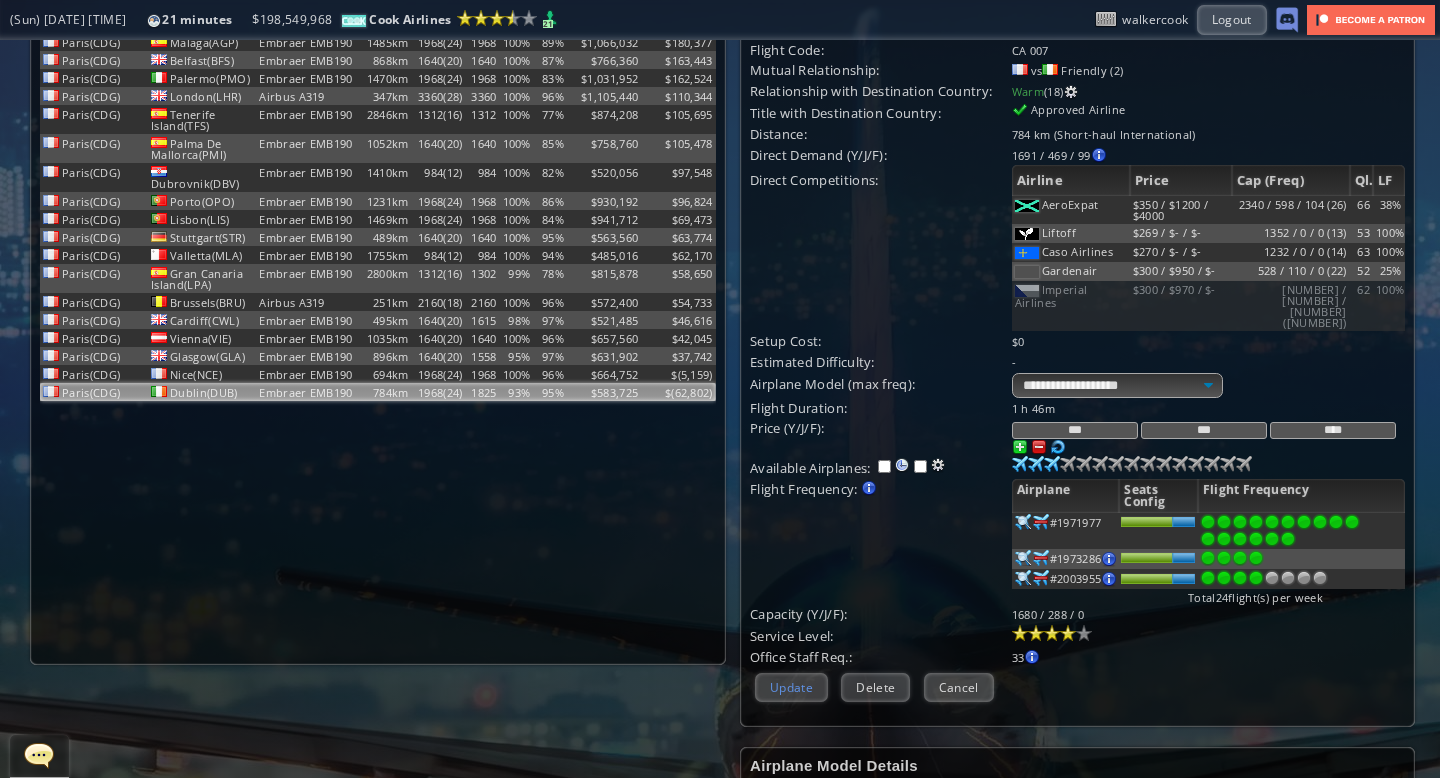 type on "***" 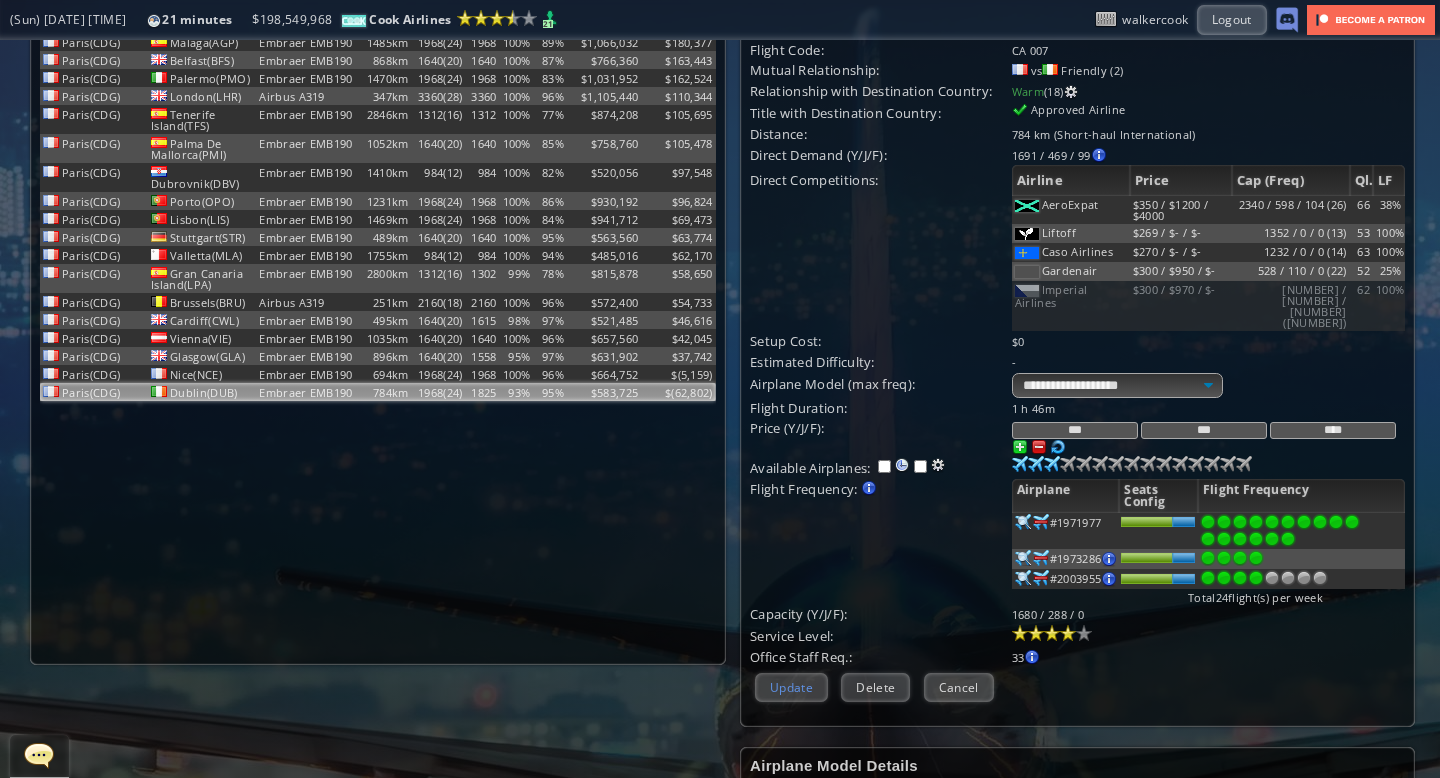 click on "Update" at bounding box center [791, 687] 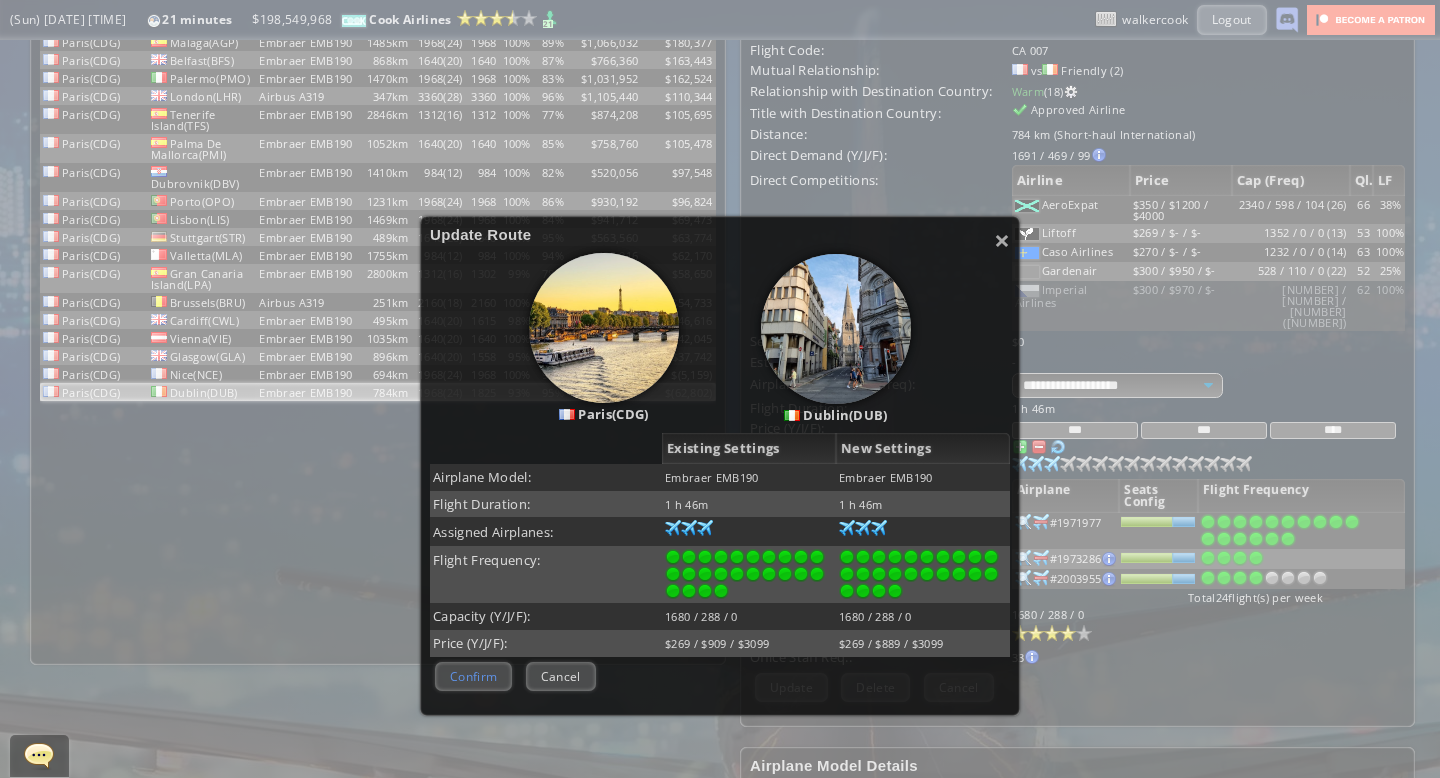 click on "Confirm" at bounding box center (473, 676) 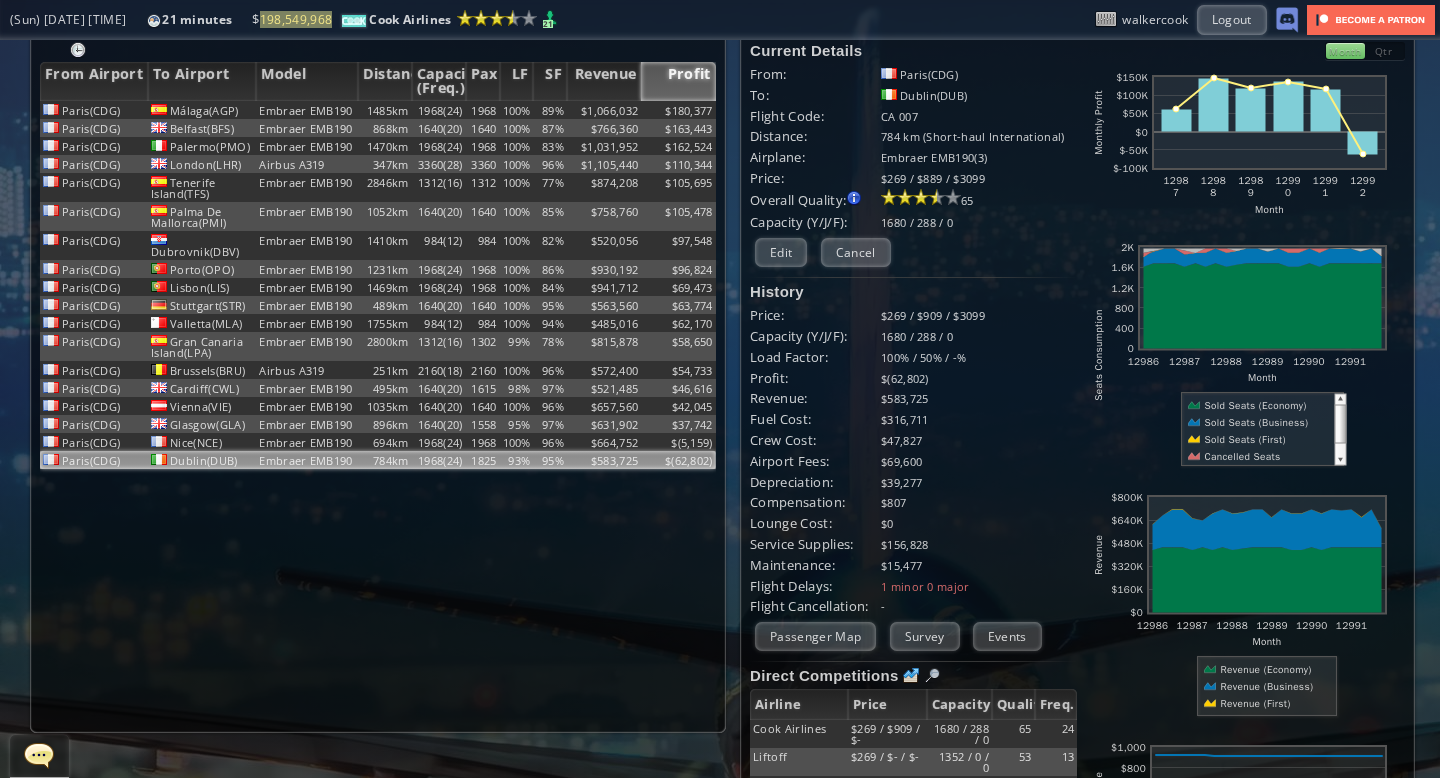 scroll, scrollTop: 0, scrollLeft: 0, axis: both 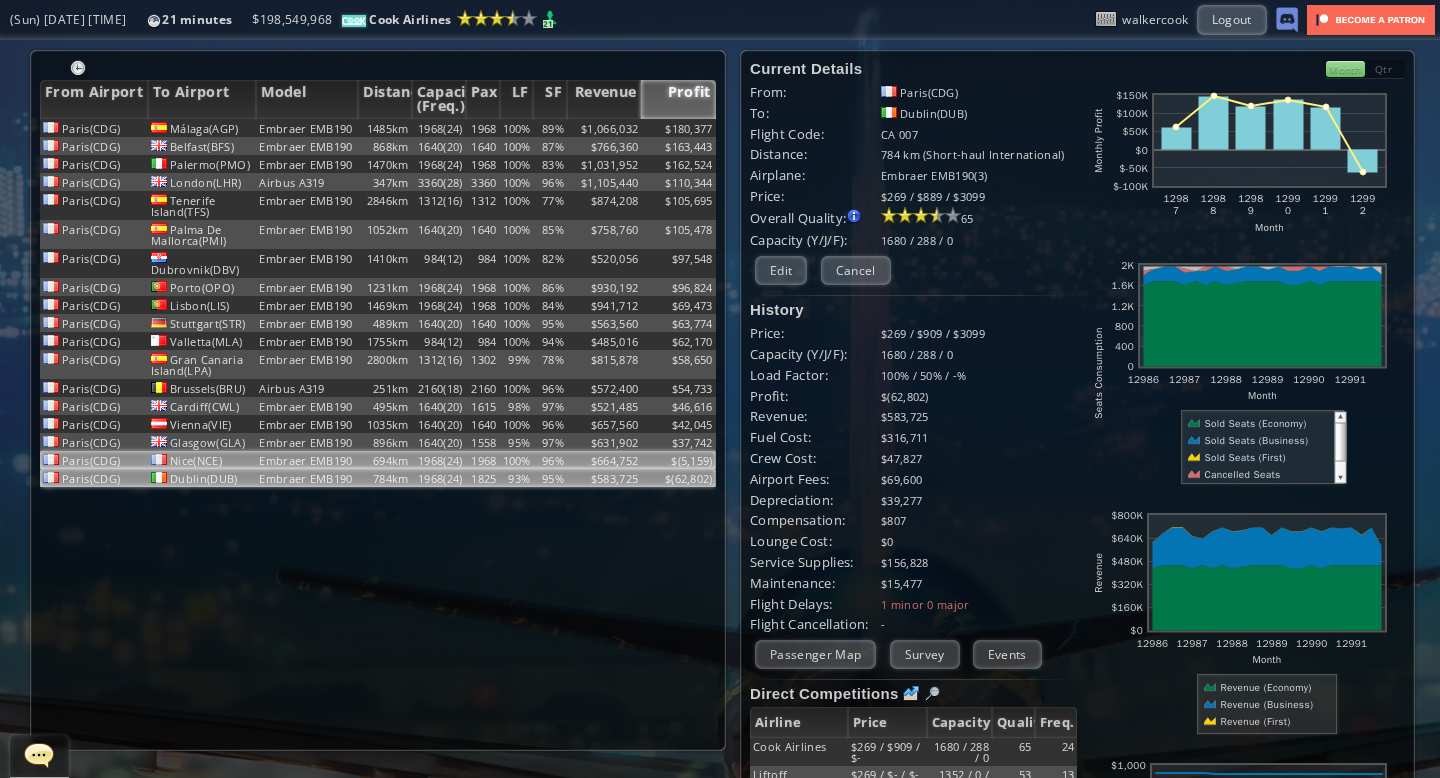 click on "1968" at bounding box center [483, 128] 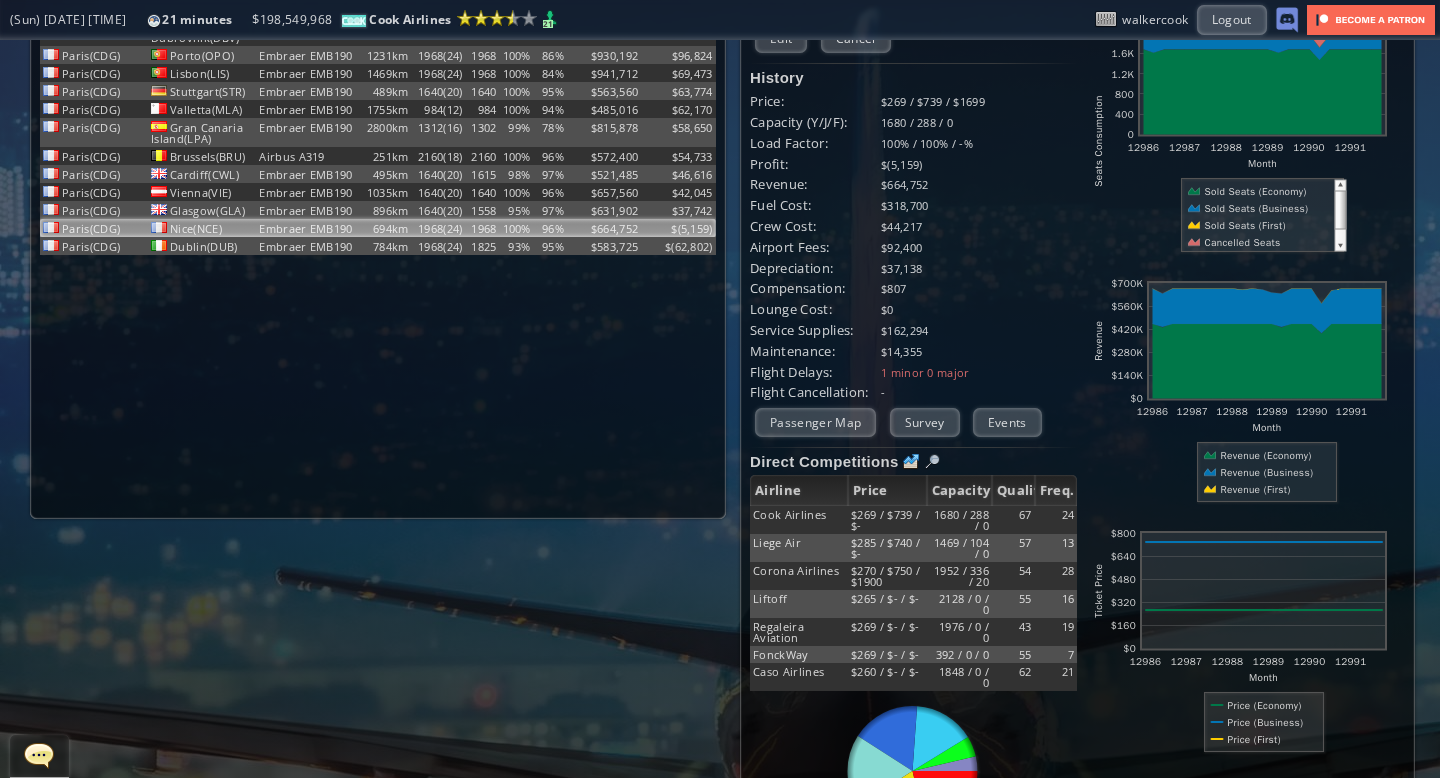 scroll, scrollTop: 0, scrollLeft: 0, axis: both 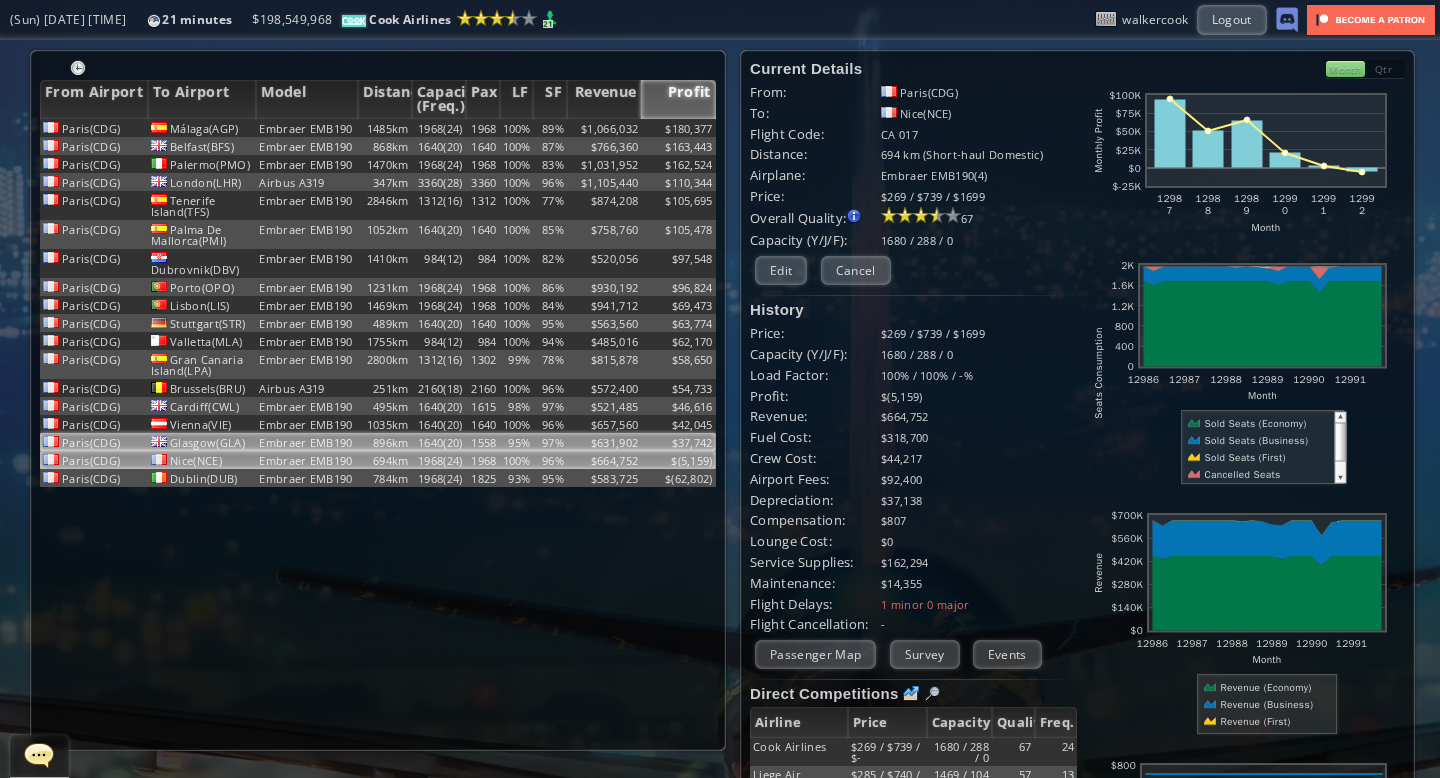 click on "95%" at bounding box center (517, 128) 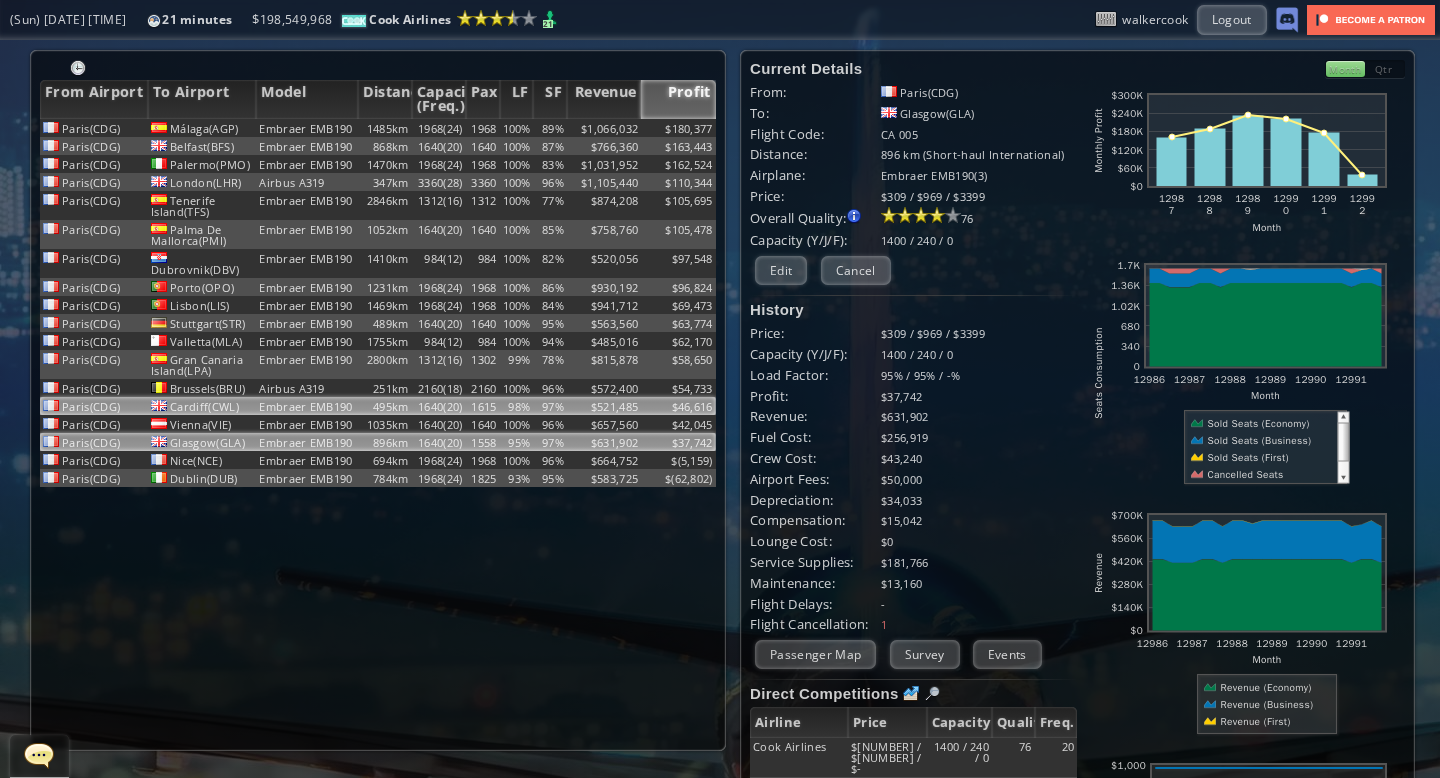 click on "98%" at bounding box center (517, 128) 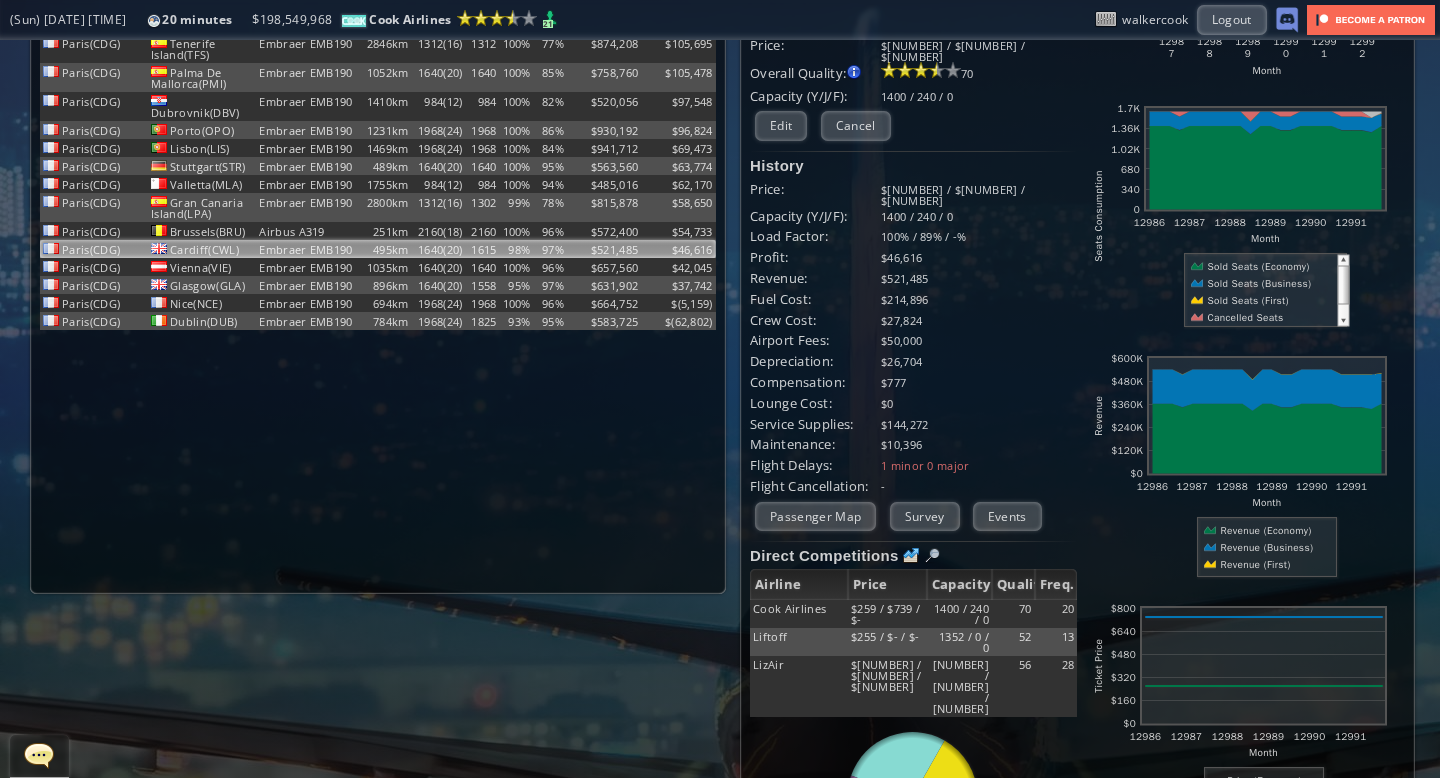 scroll, scrollTop: 163, scrollLeft: 0, axis: vertical 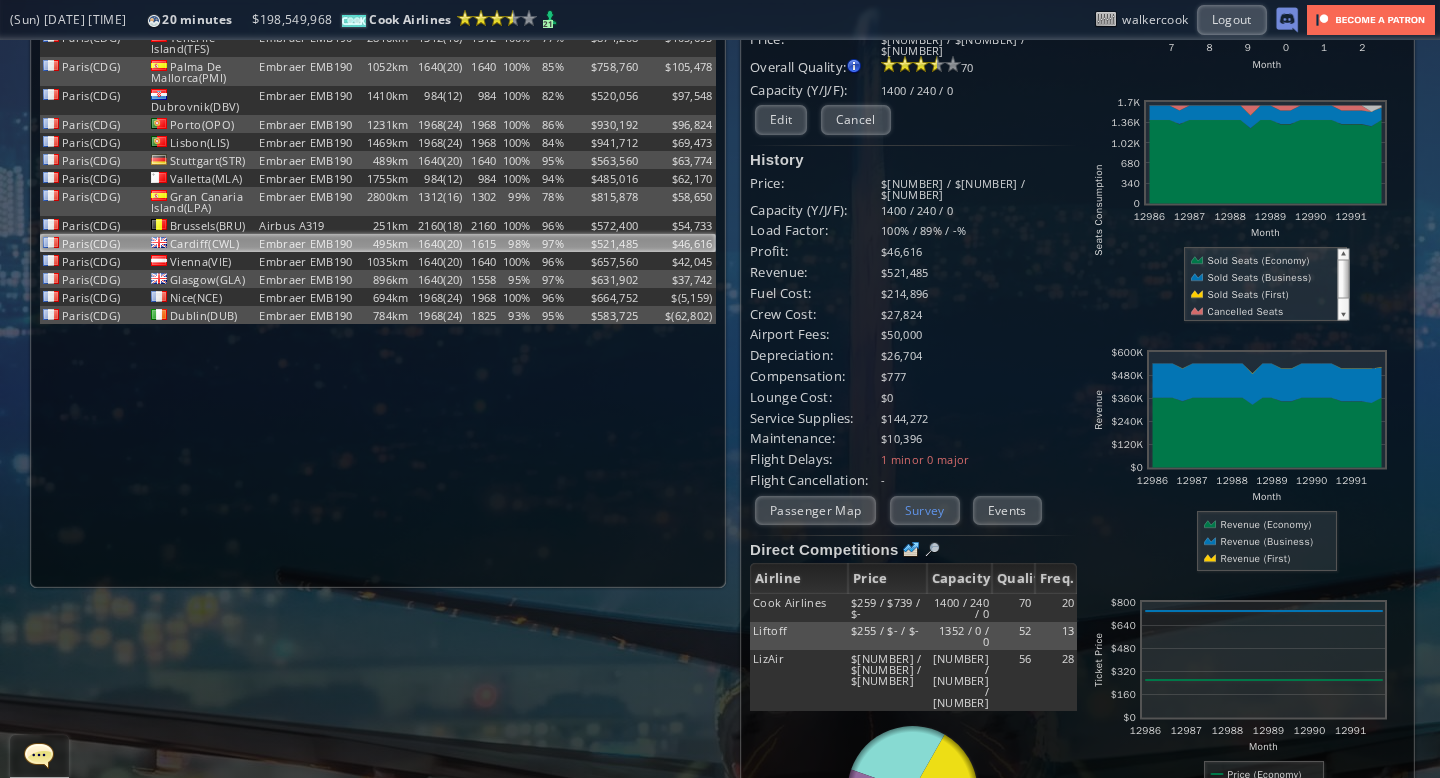 click on "Survey" at bounding box center (925, 510) 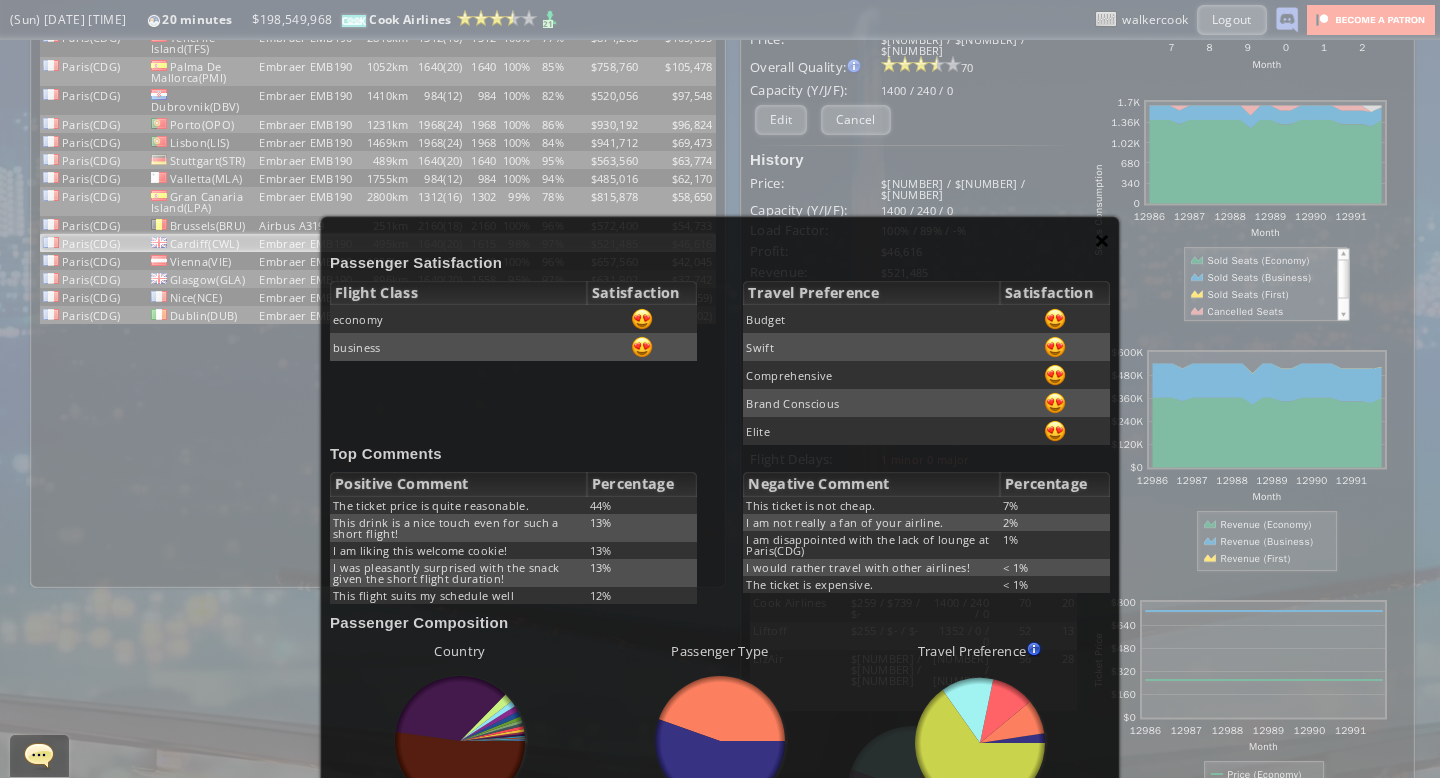 click on "×" at bounding box center [1102, 240] 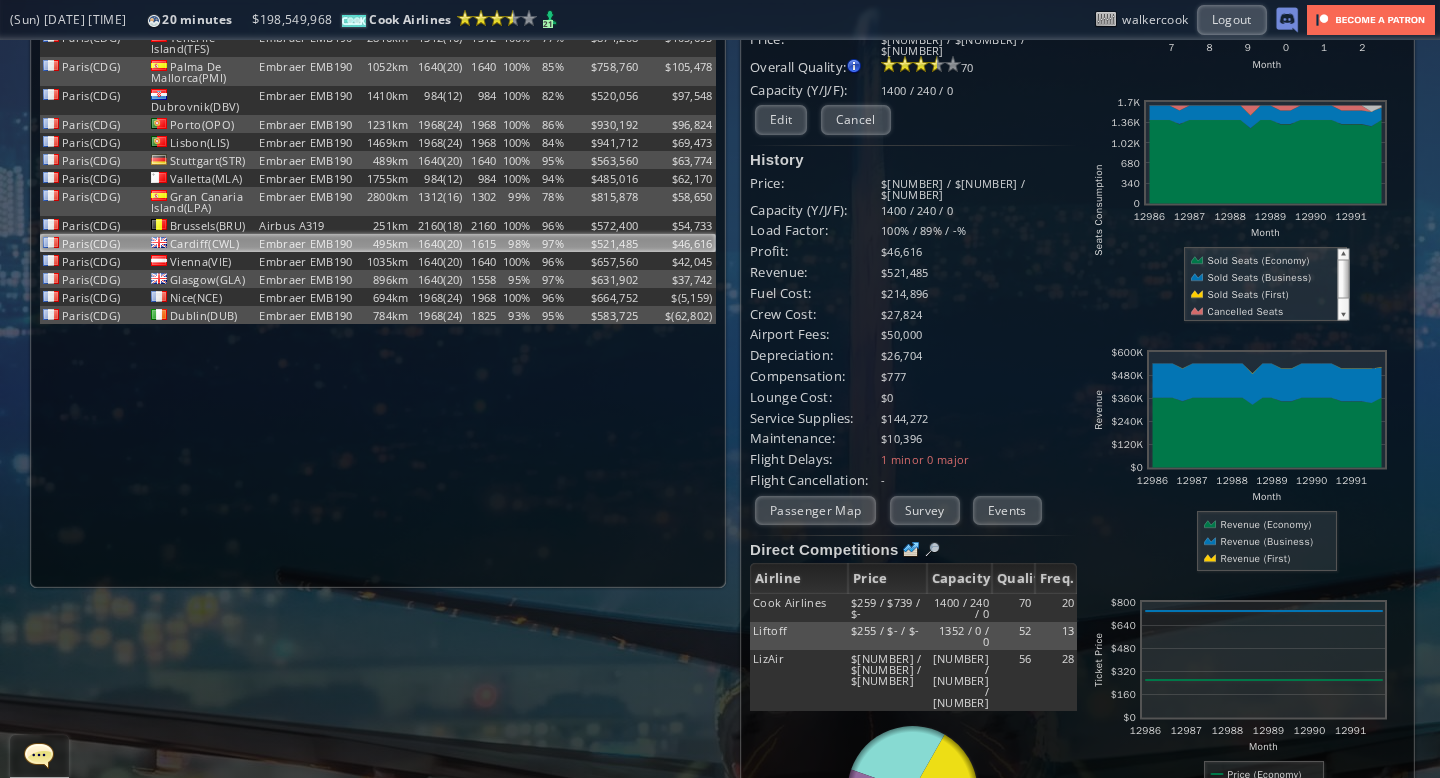 scroll, scrollTop: 0, scrollLeft: 0, axis: both 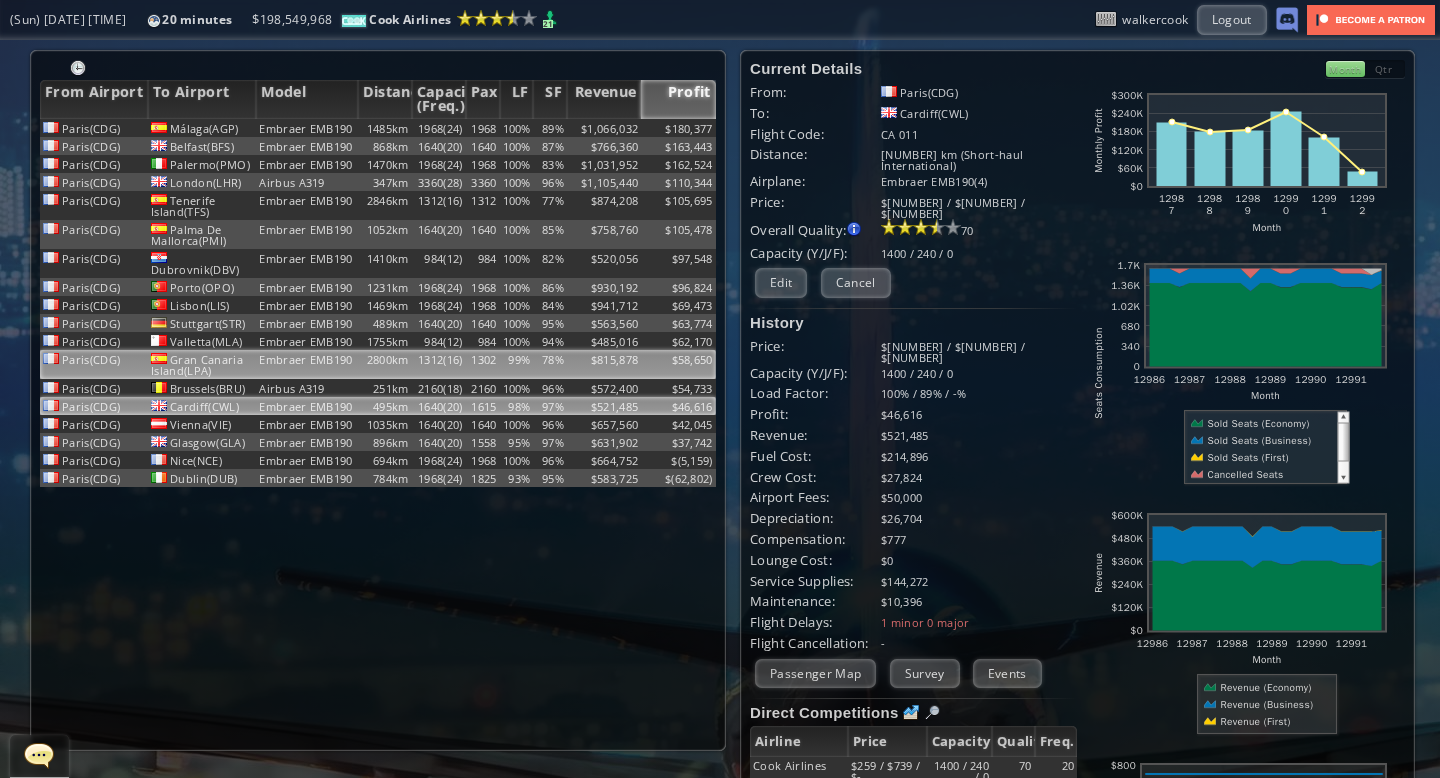 click on "99%" at bounding box center (517, 128) 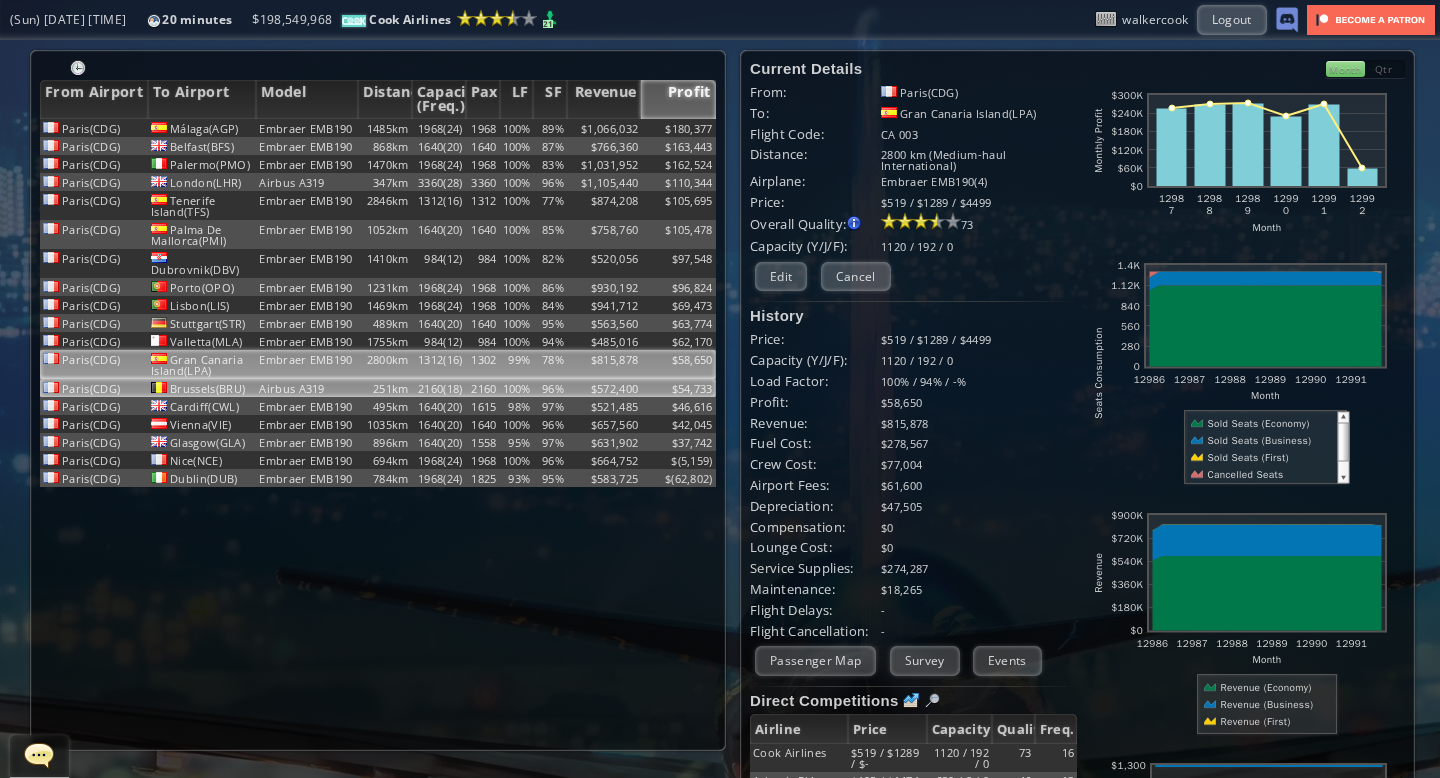 click on "100%" at bounding box center (517, 128) 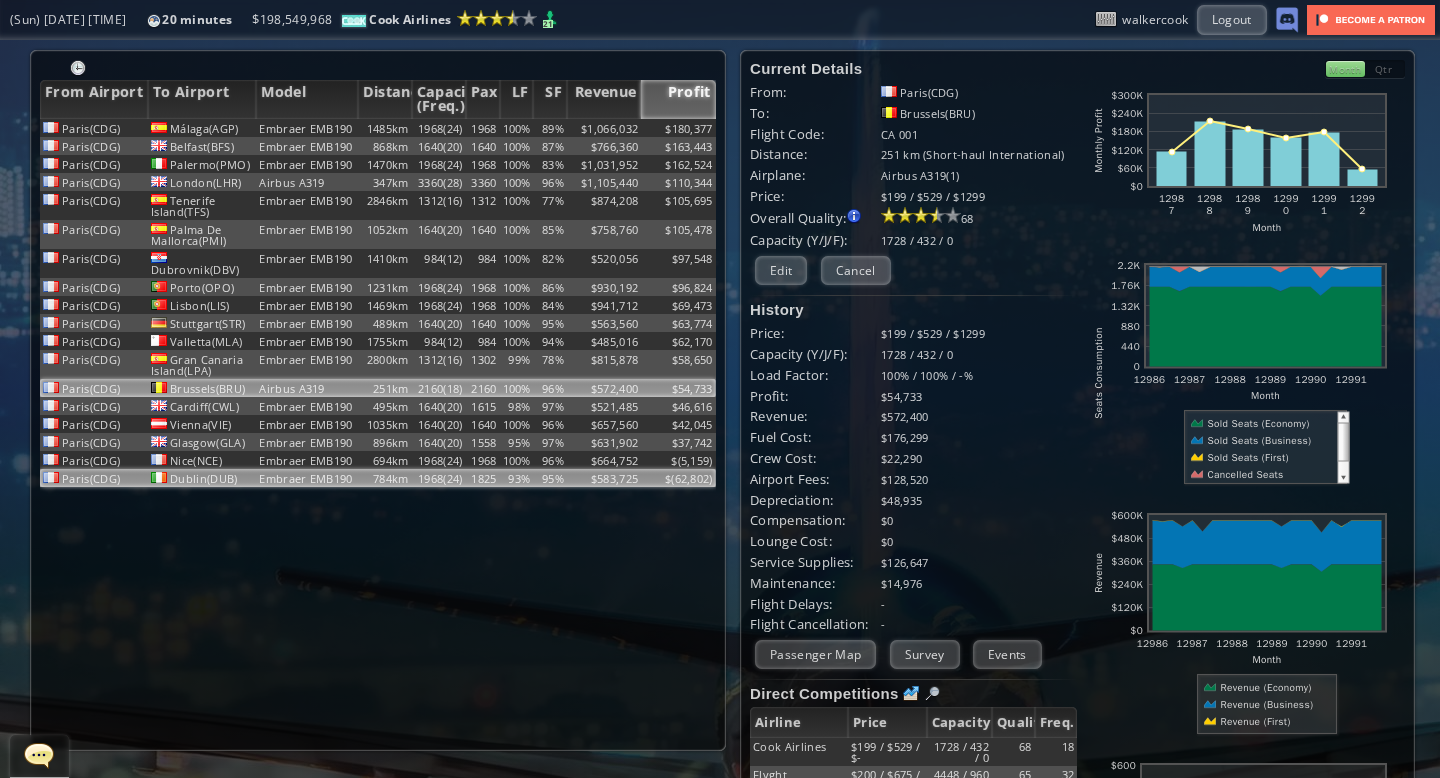 click on "Embraer EMB190" at bounding box center (306, 128) 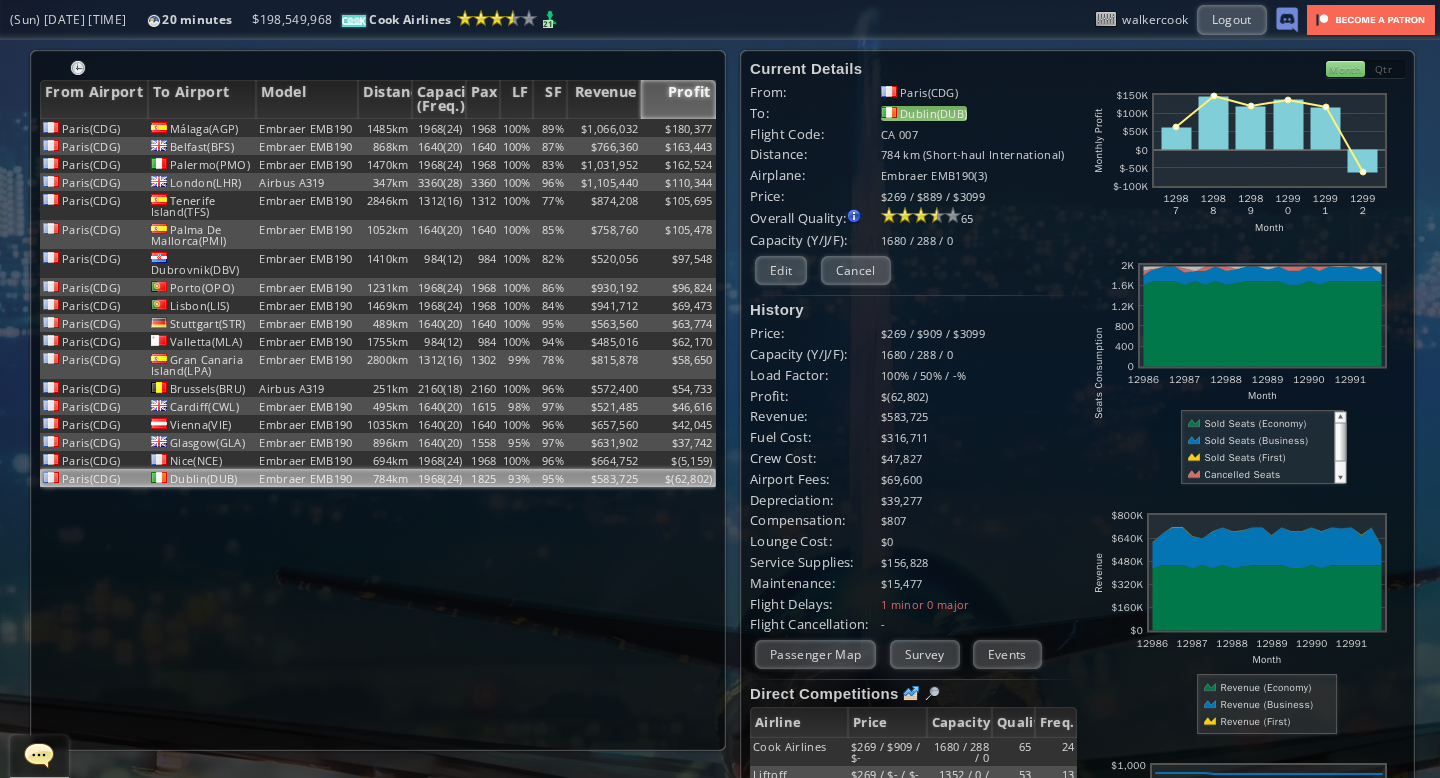 click on "Dublin(DUB)" at bounding box center [924, 113] 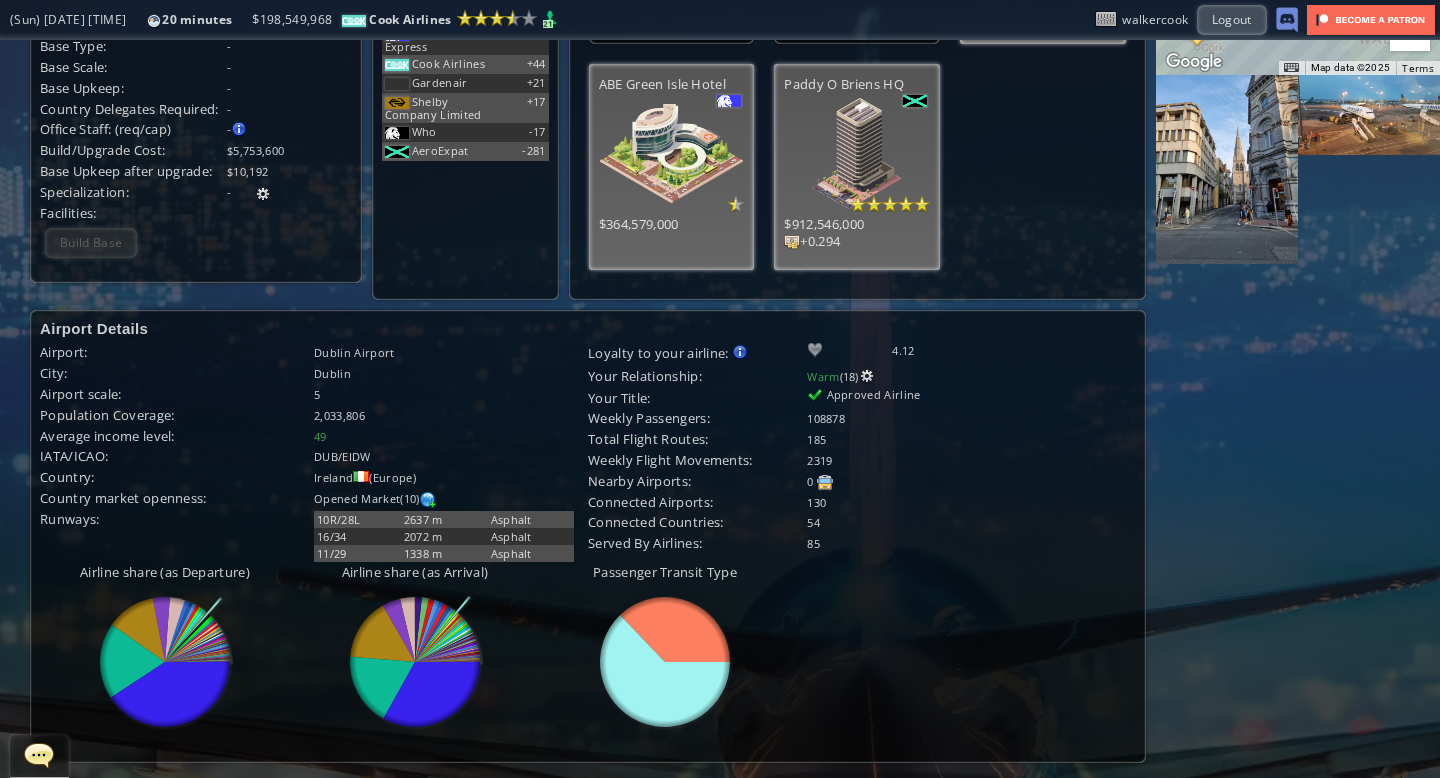 scroll, scrollTop: 0, scrollLeft: 0, axis: both 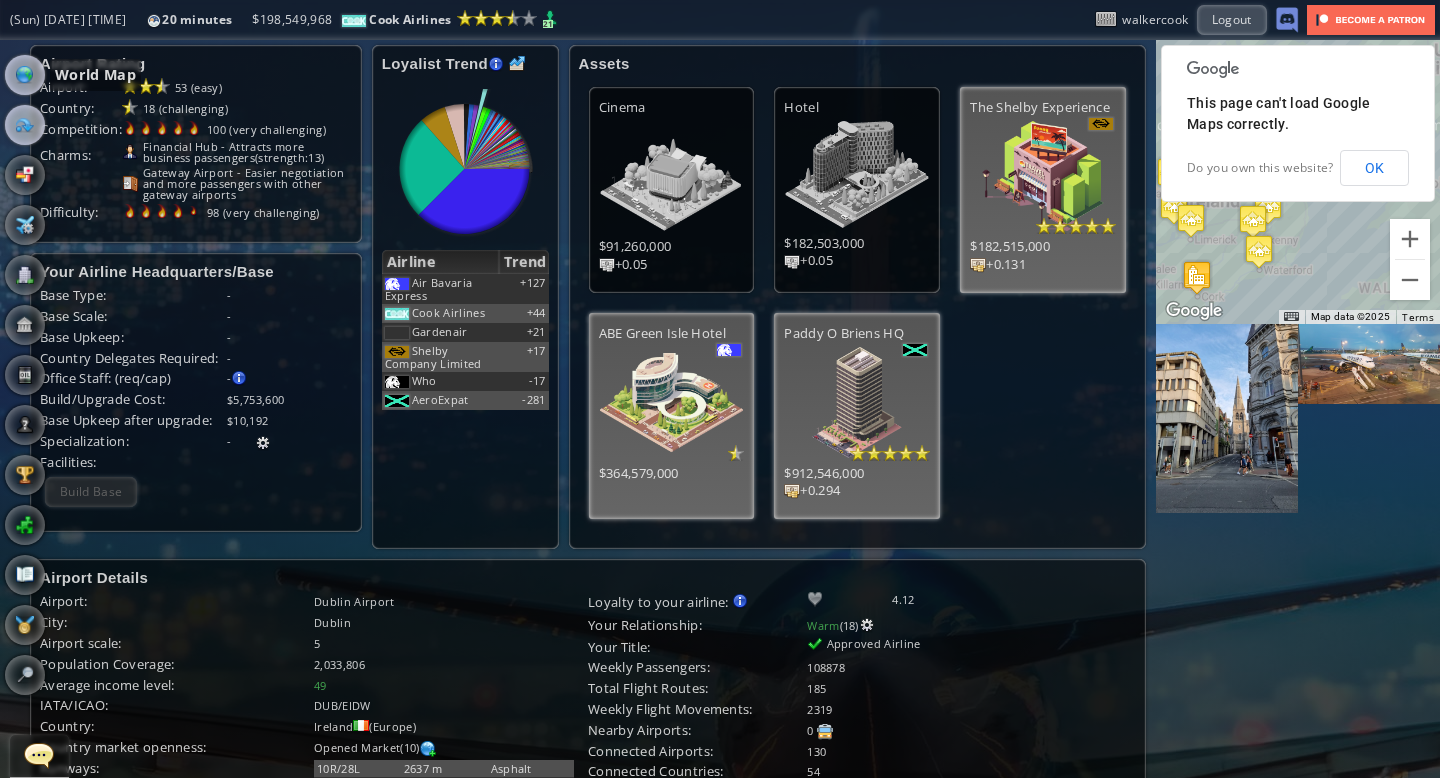 click at bounding box center [25, 75] 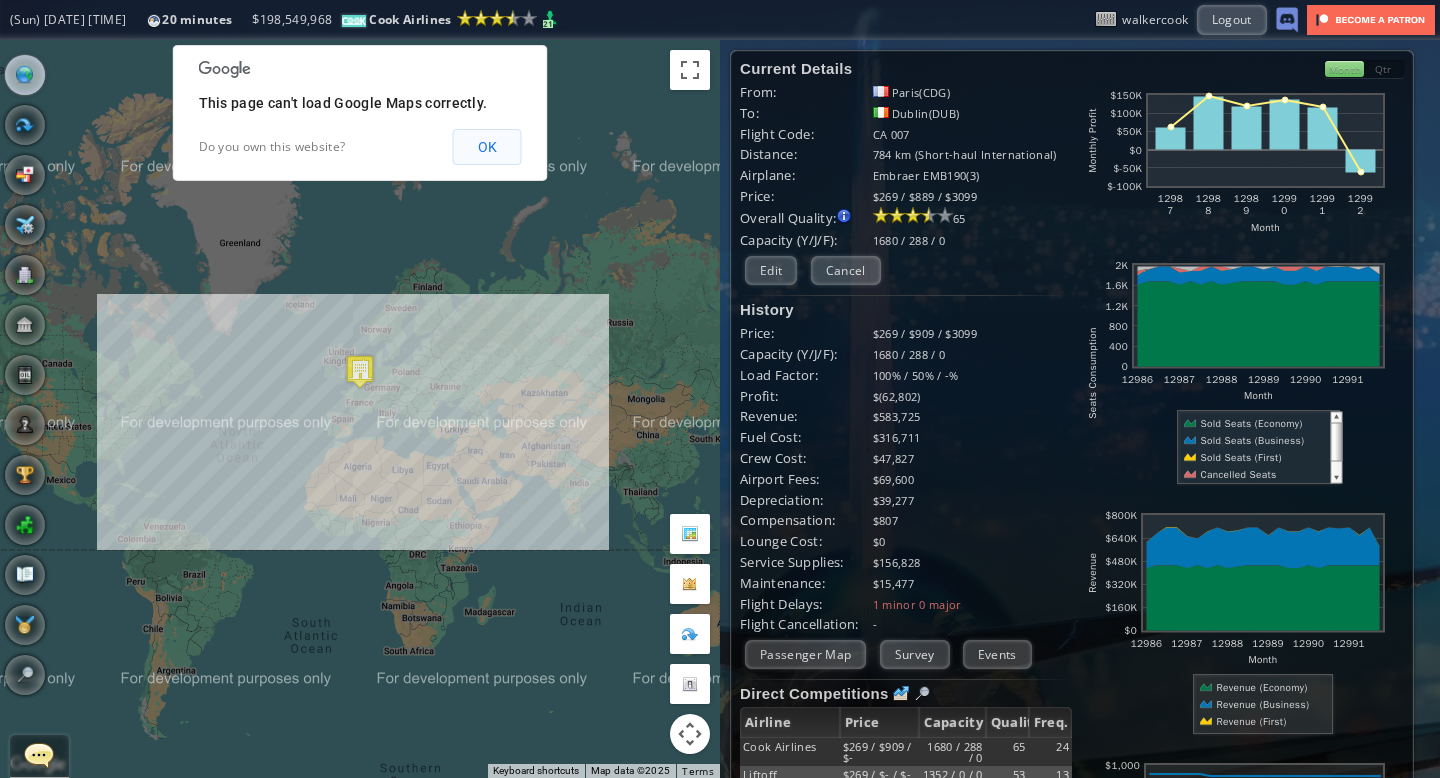 click on "OK" at bounding box center (487, 147) 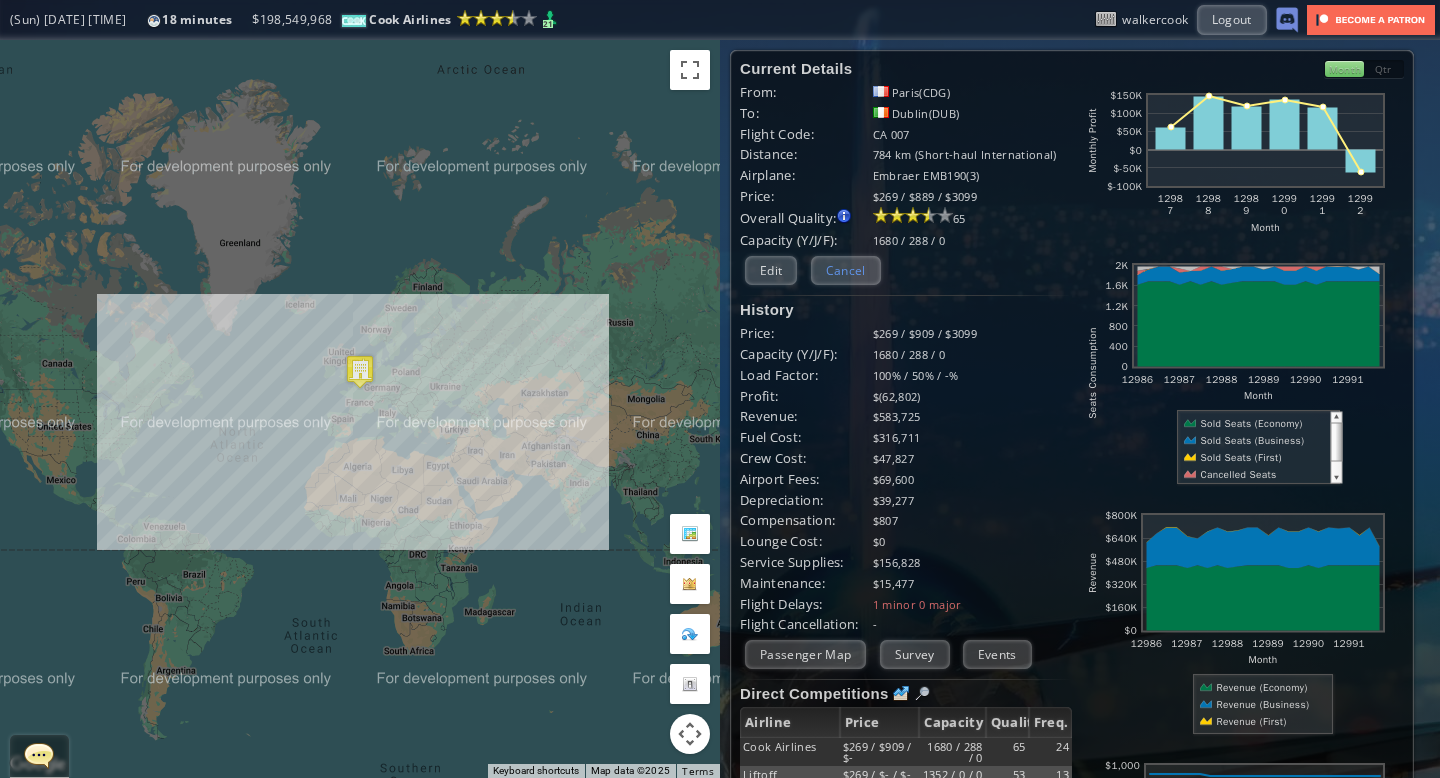 click on "Cancel" at bounding box center [846, 270] 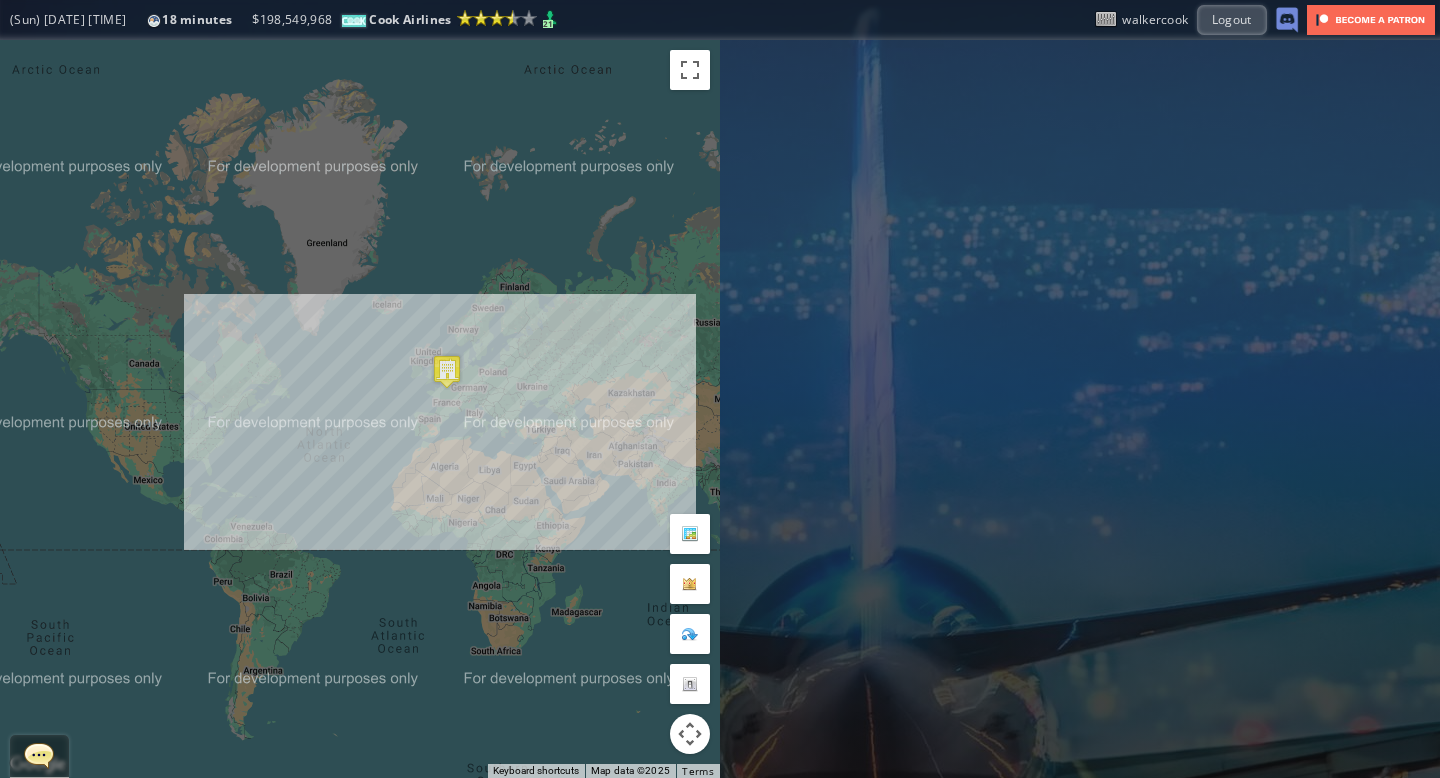 drag, startPoint x: 382, startPoint y: 298, endPoint x: 473, endPoint y: 306, distance: 91.350975 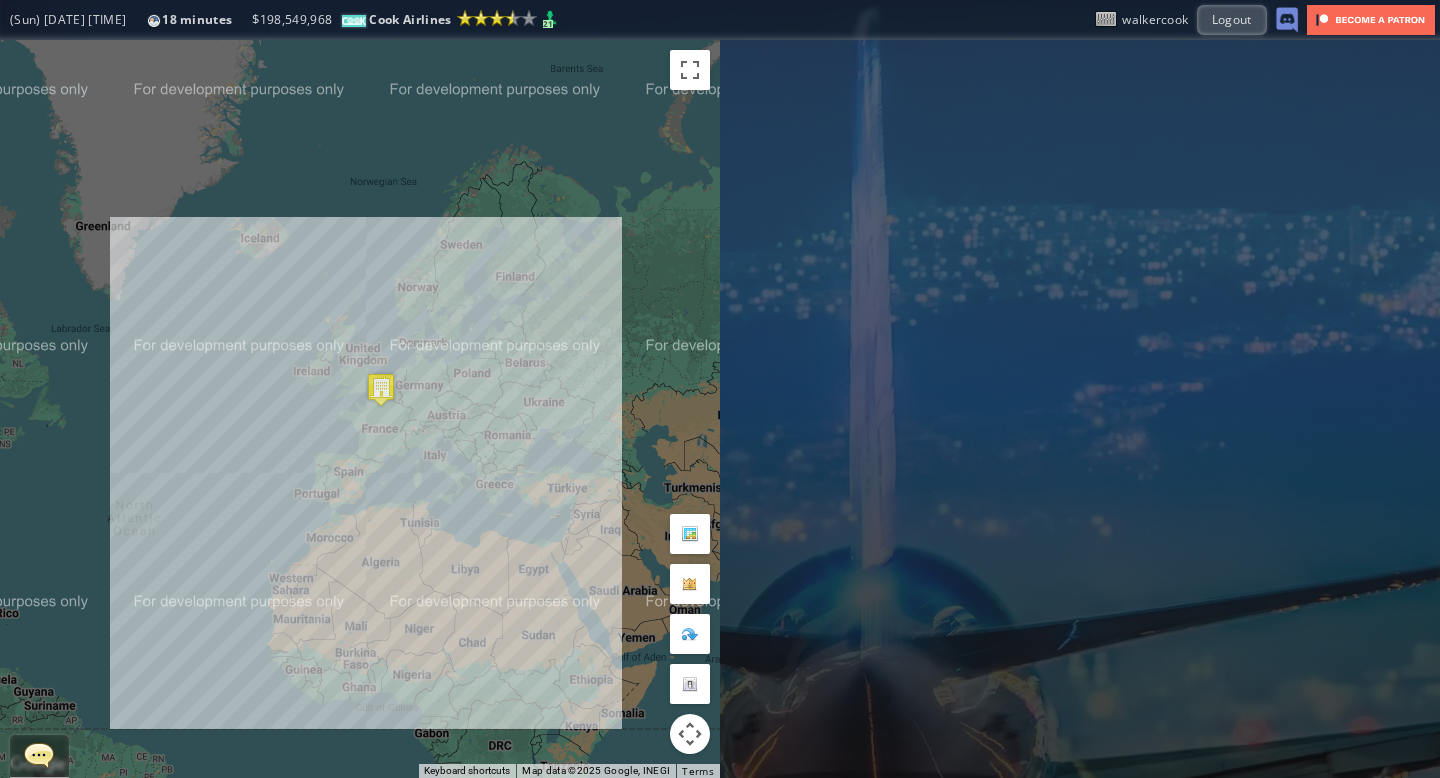 drag, startPoint x: 474, startPoint y: 345, endPoint x: 436, endPoint y: 278, distance: 77.02597 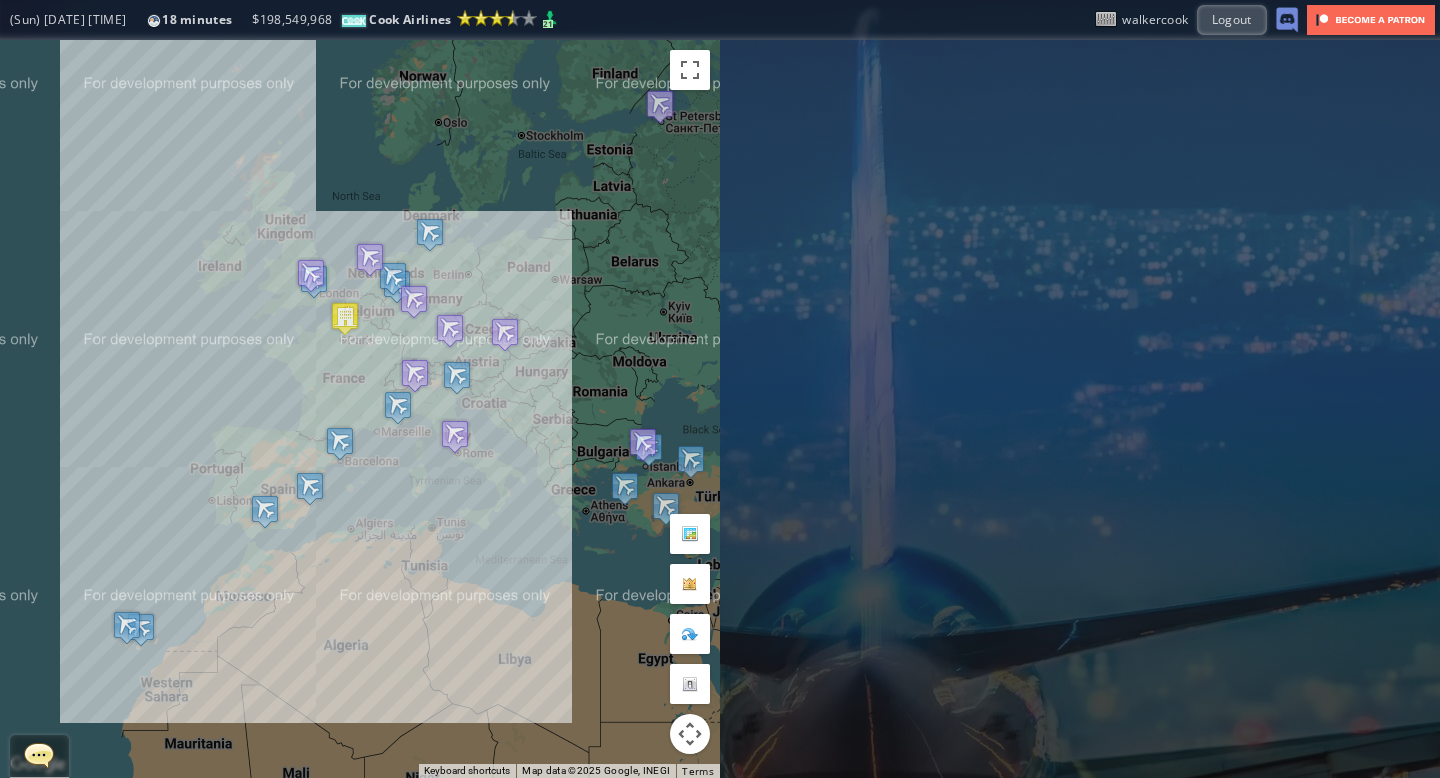 drag, startPoint x: 279, startPoint y: 368, endPoint x: 121, endPoint y: 195, distance: 234.29256 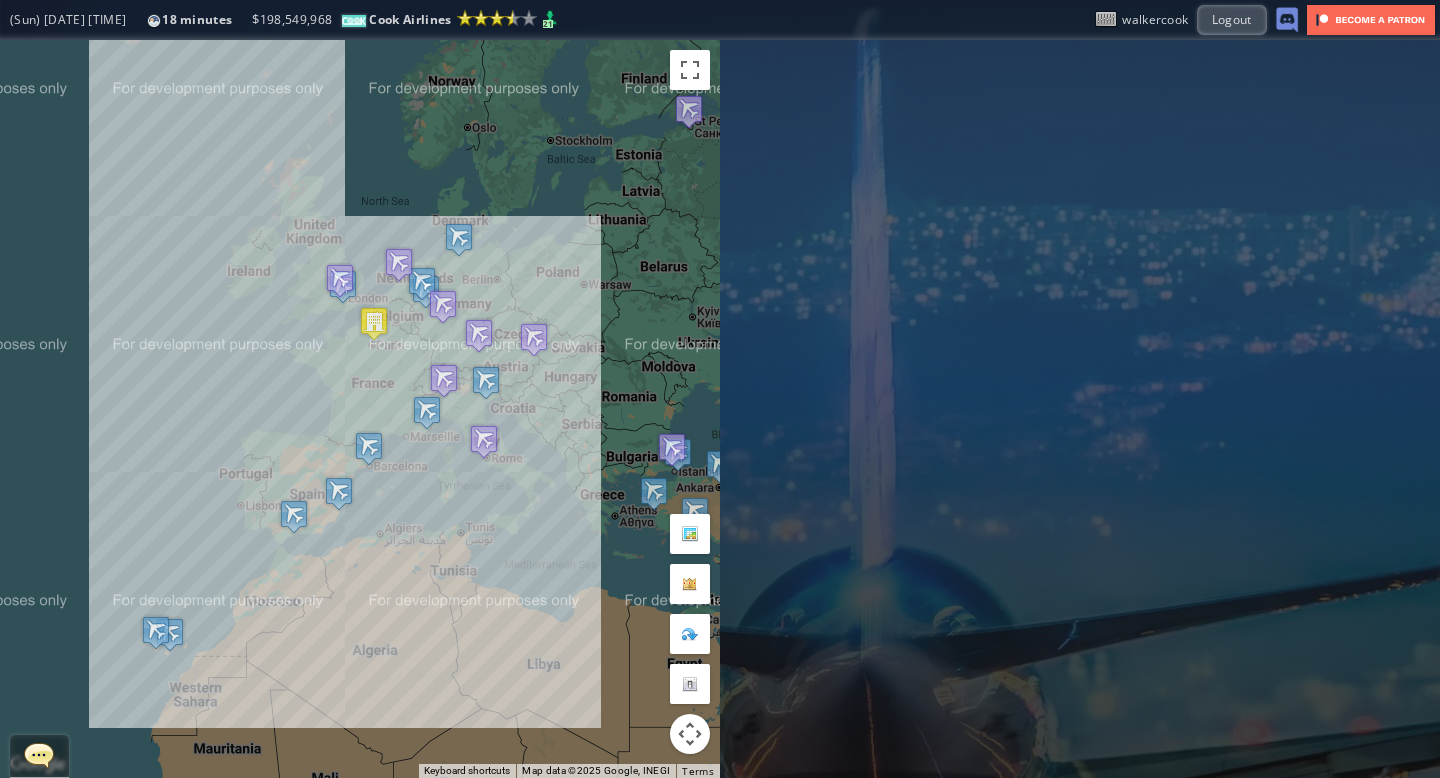 drag, startPoint x: 109, startPoint y: 196, endPoint x: 144, endPoint y: 199, distance: 35.128338 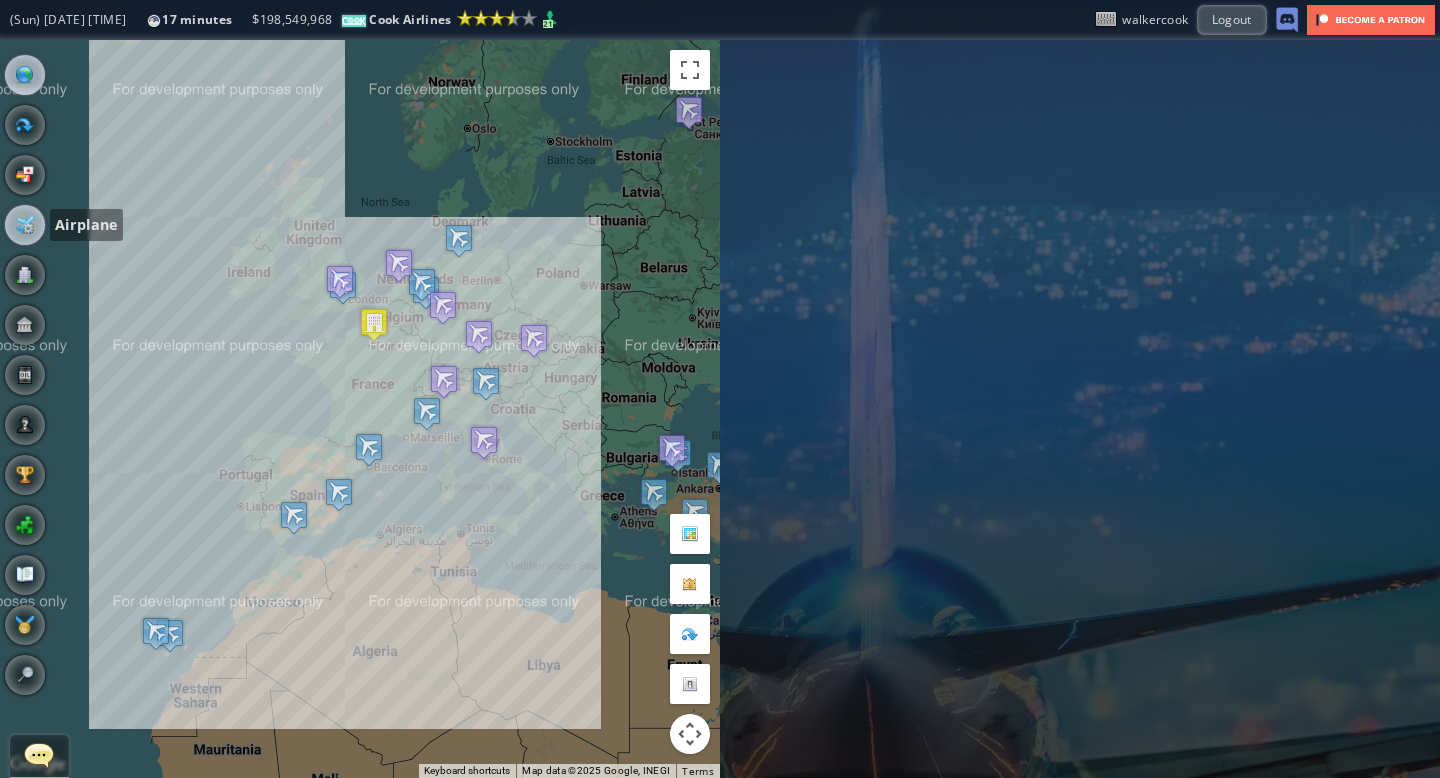 click at bounding box center (25, 225) 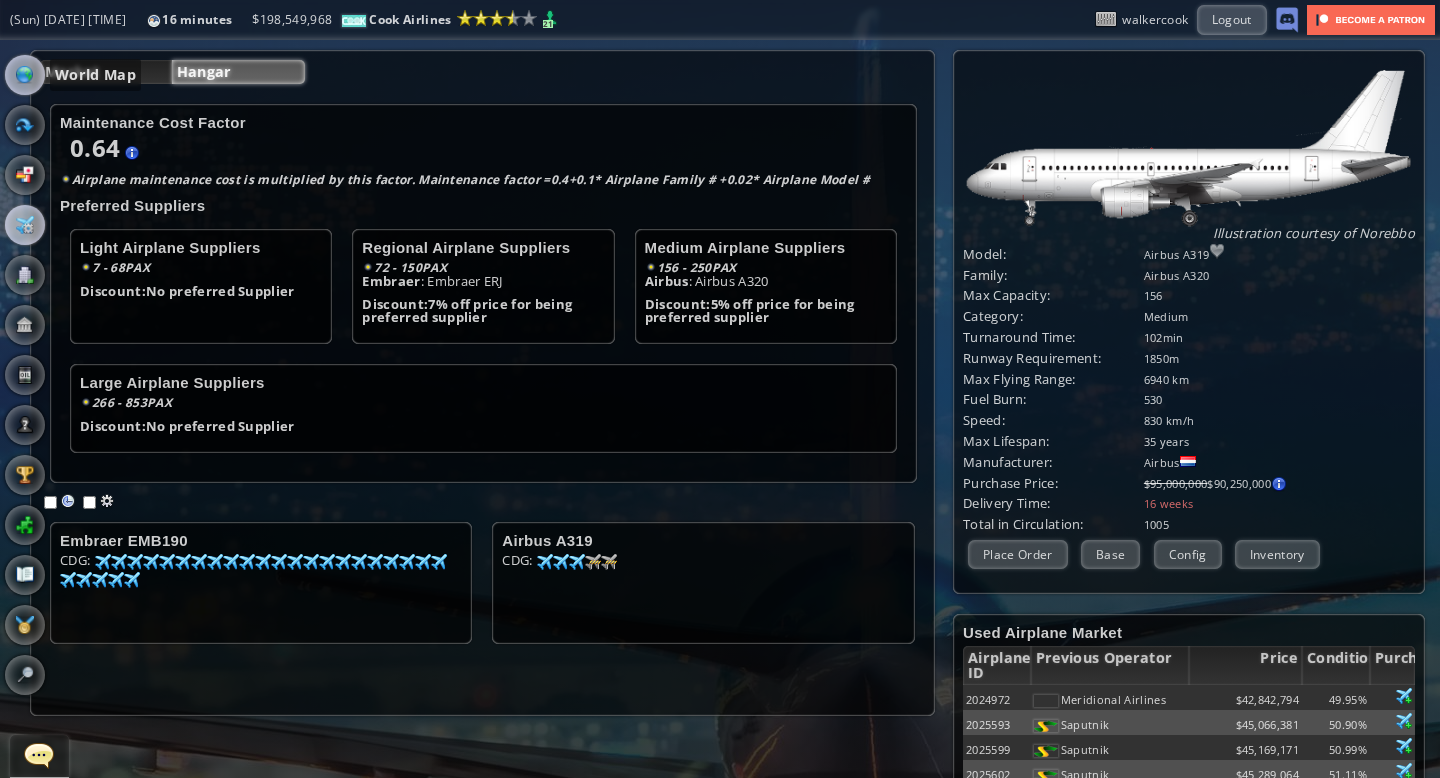 click at bounding box center (25, 75) 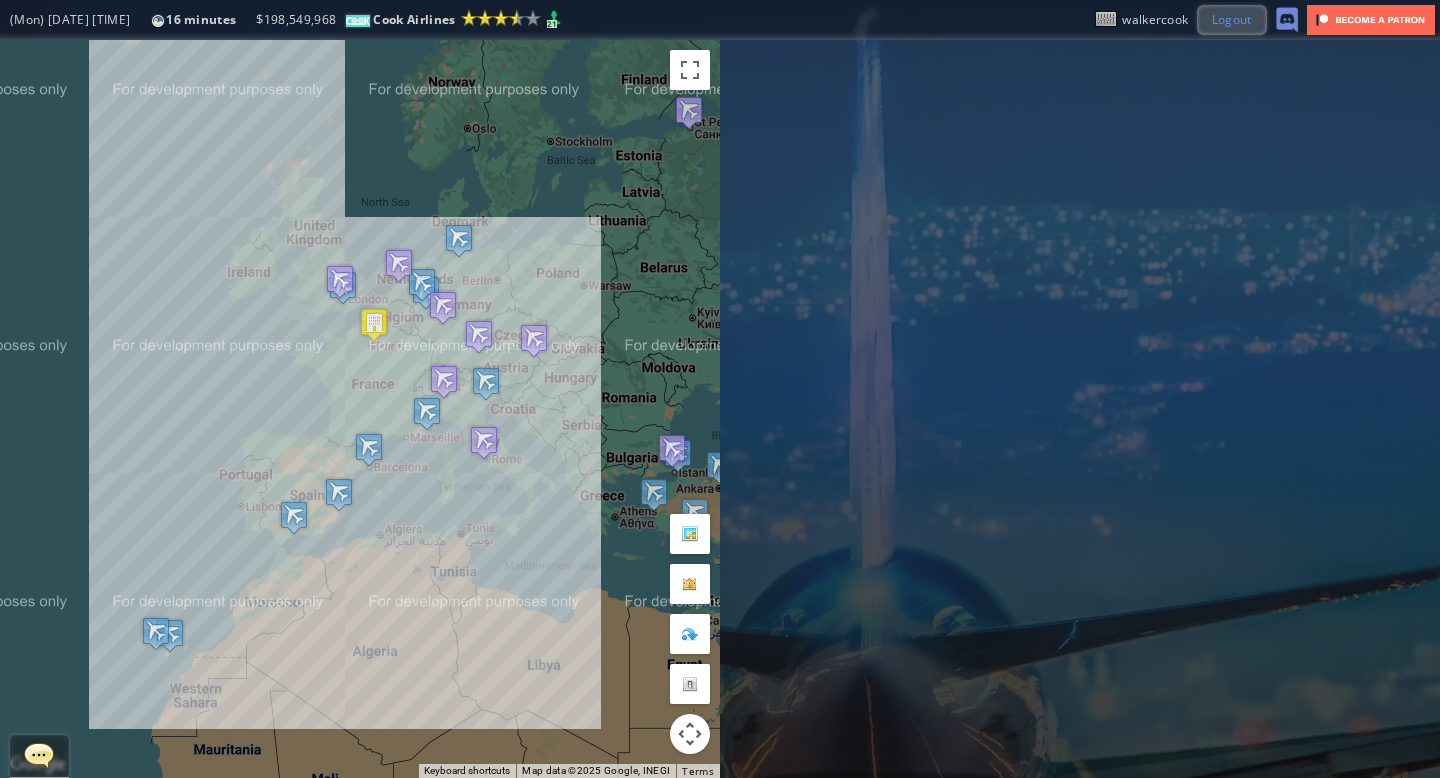 click on "Logout" at bounding box center (1232, 19) 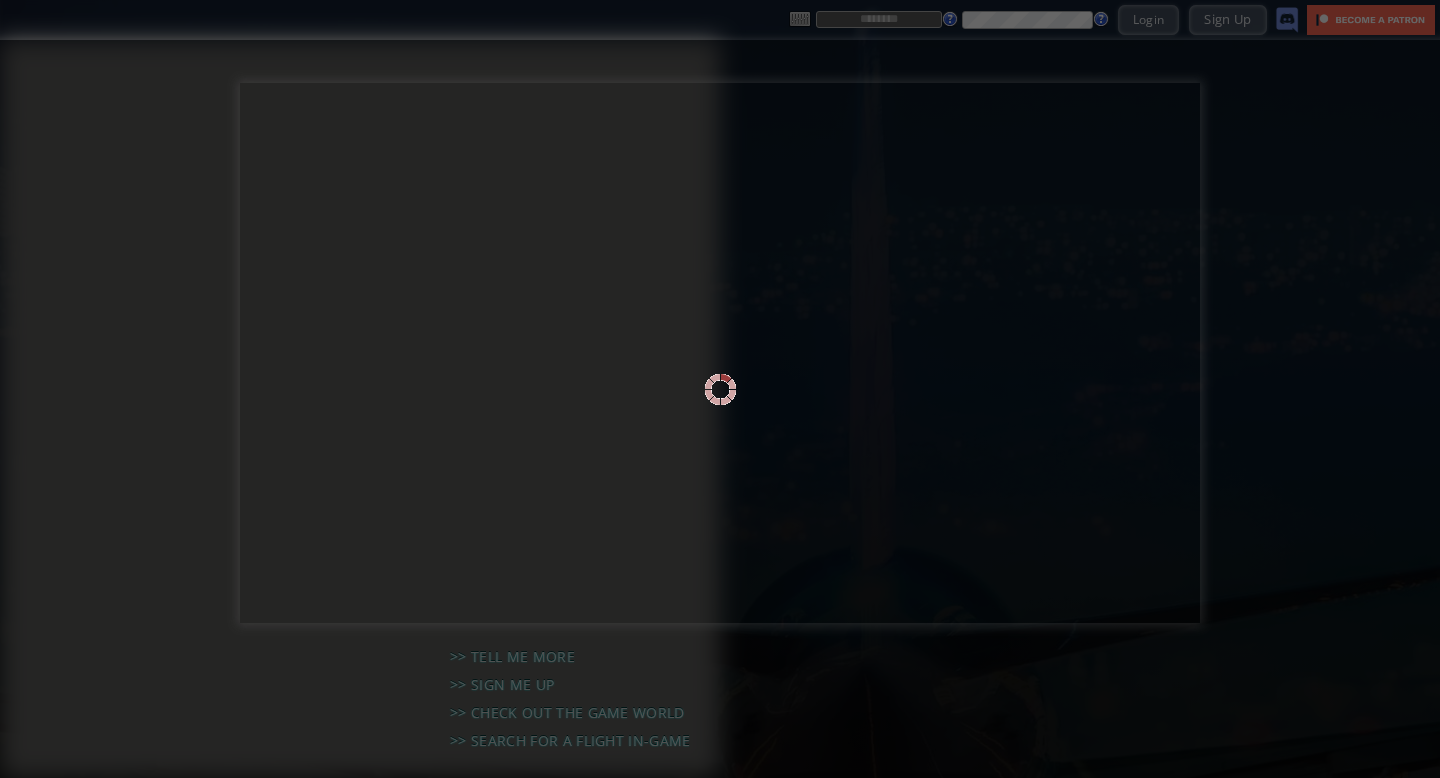scroll, scrollTop: 0, scrollLeft: 0, axis: both 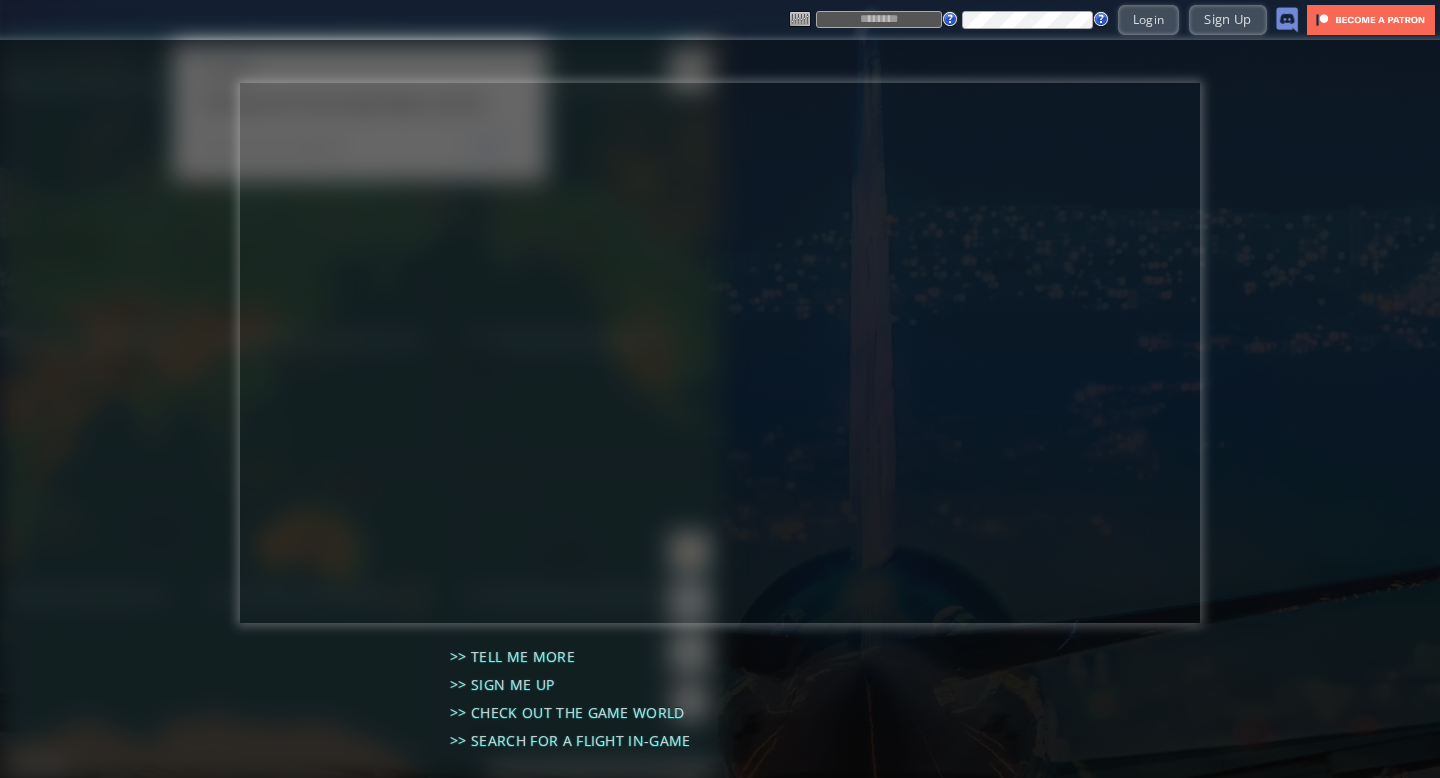 click at bounding box center (879, 19) 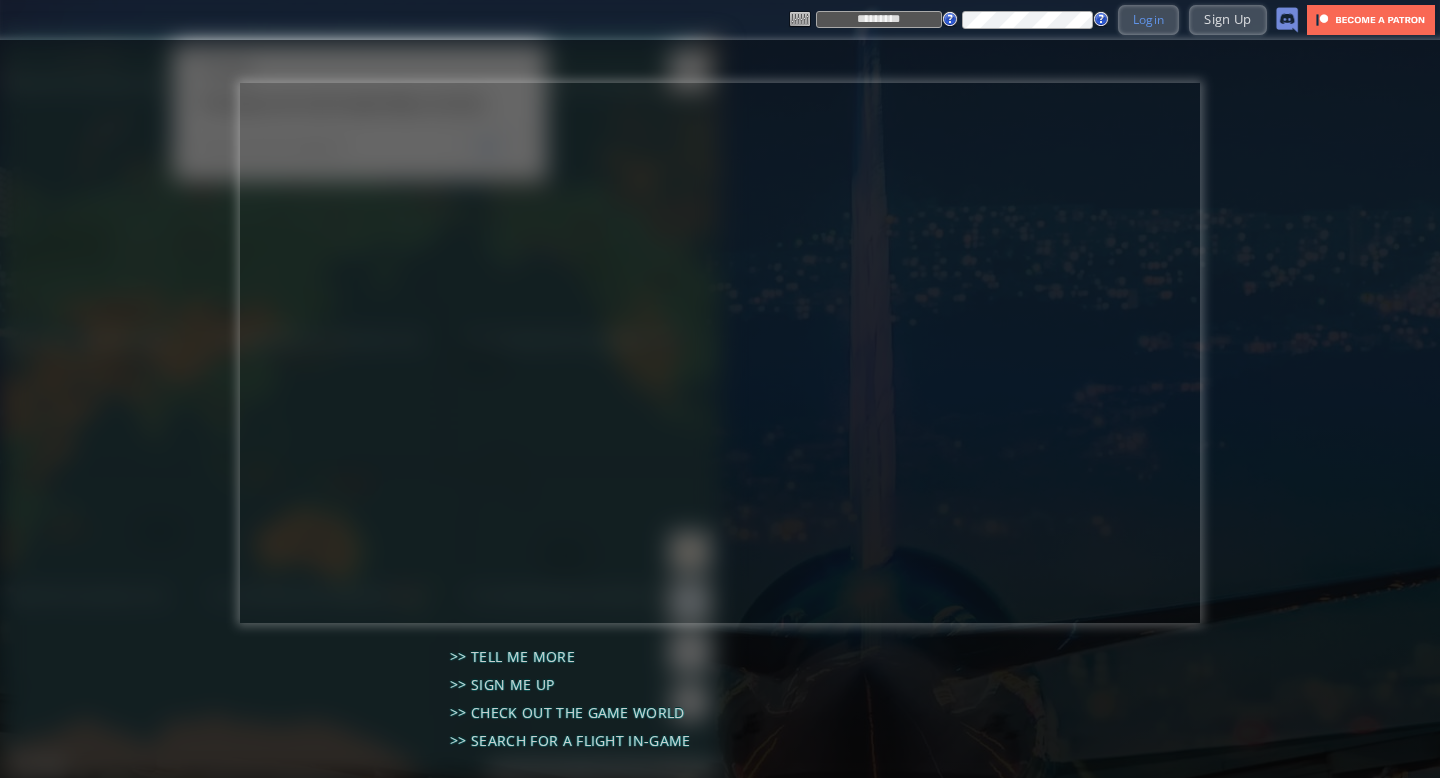 click on "Login" at bounding box center (1149, 19) 